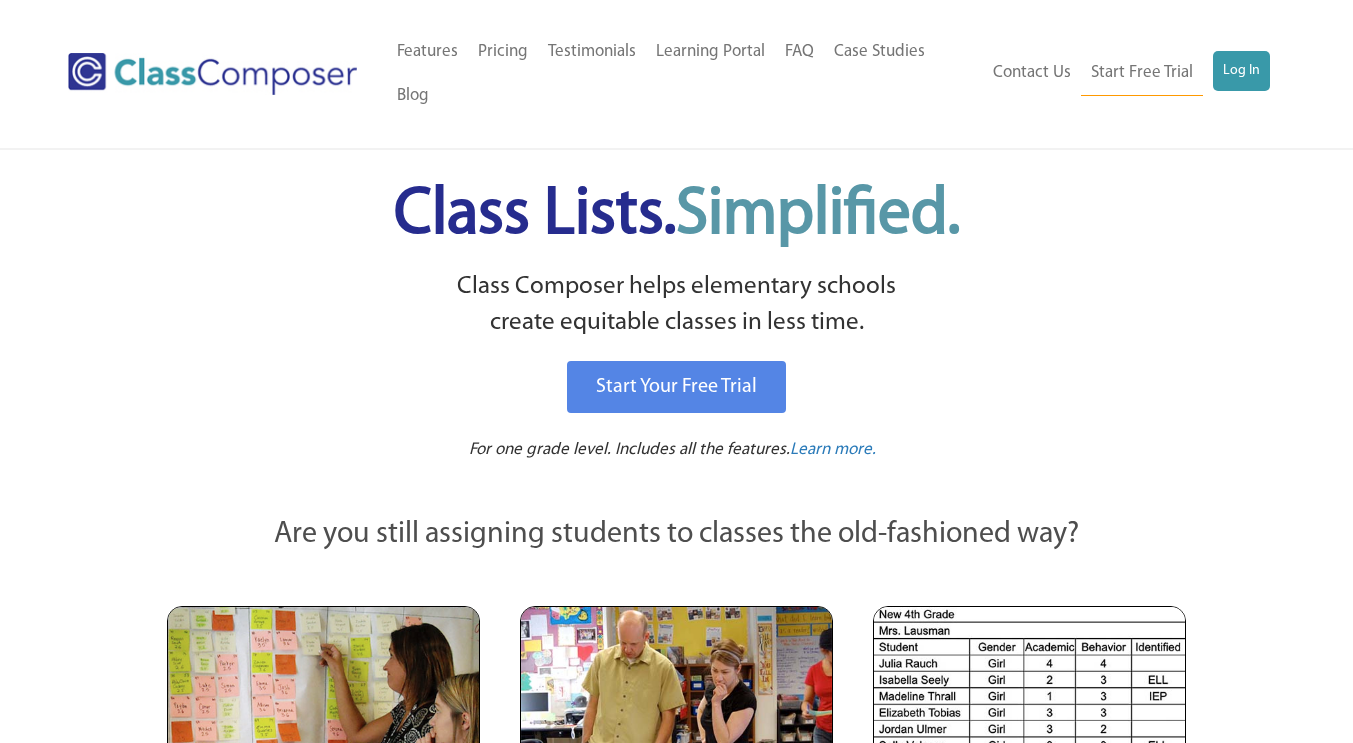 scroll, scrollTop: 0, scrollLeft: 0, axis: both 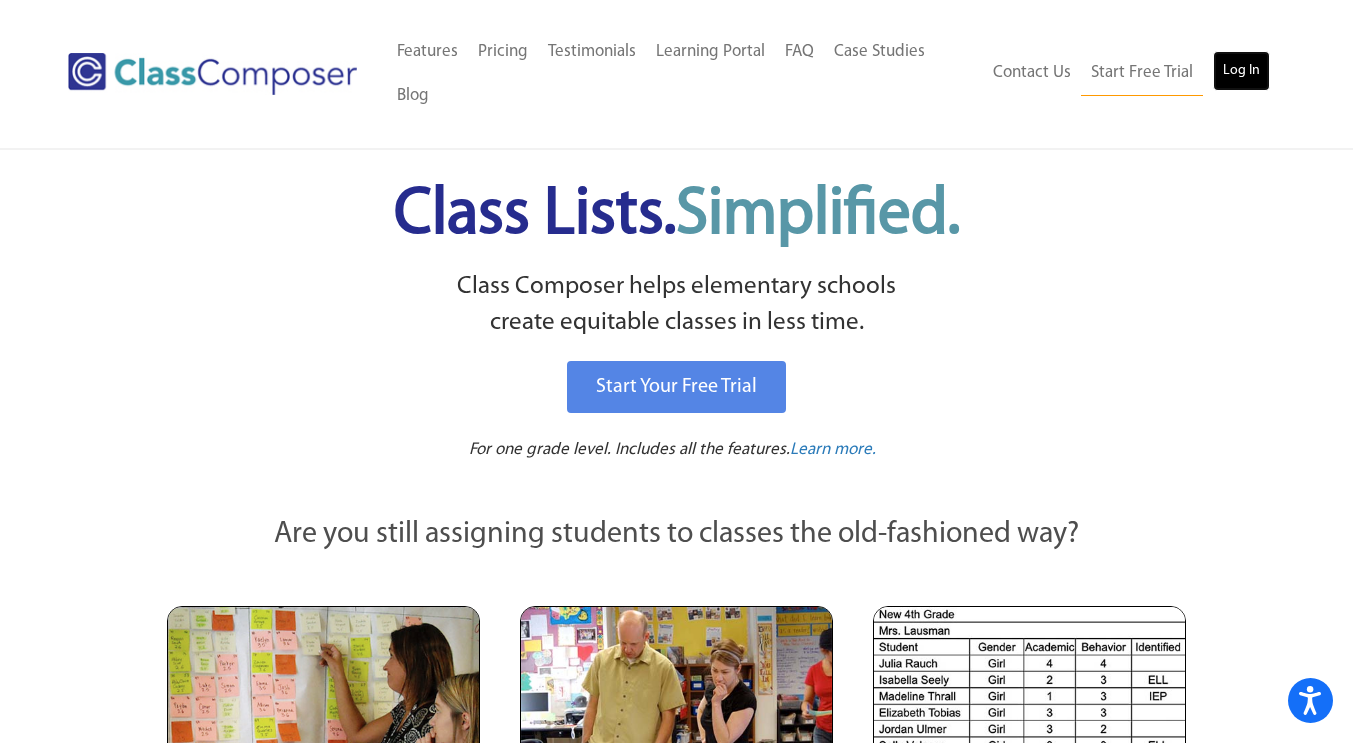 click on "Log In" at bounding box center (1241, 71) 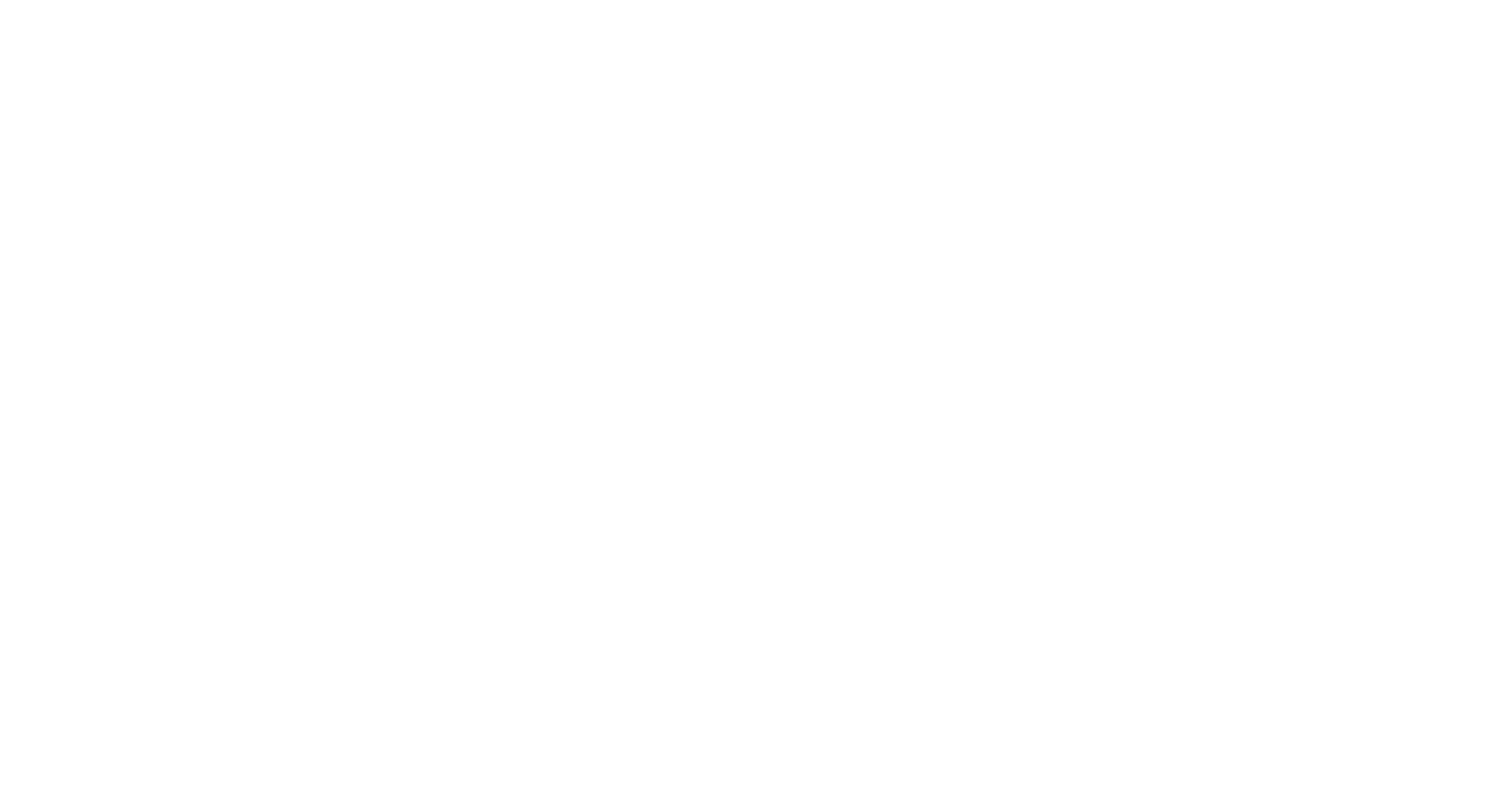 scroll, scrollTop: 0, scrollLeft: 0, axis: both 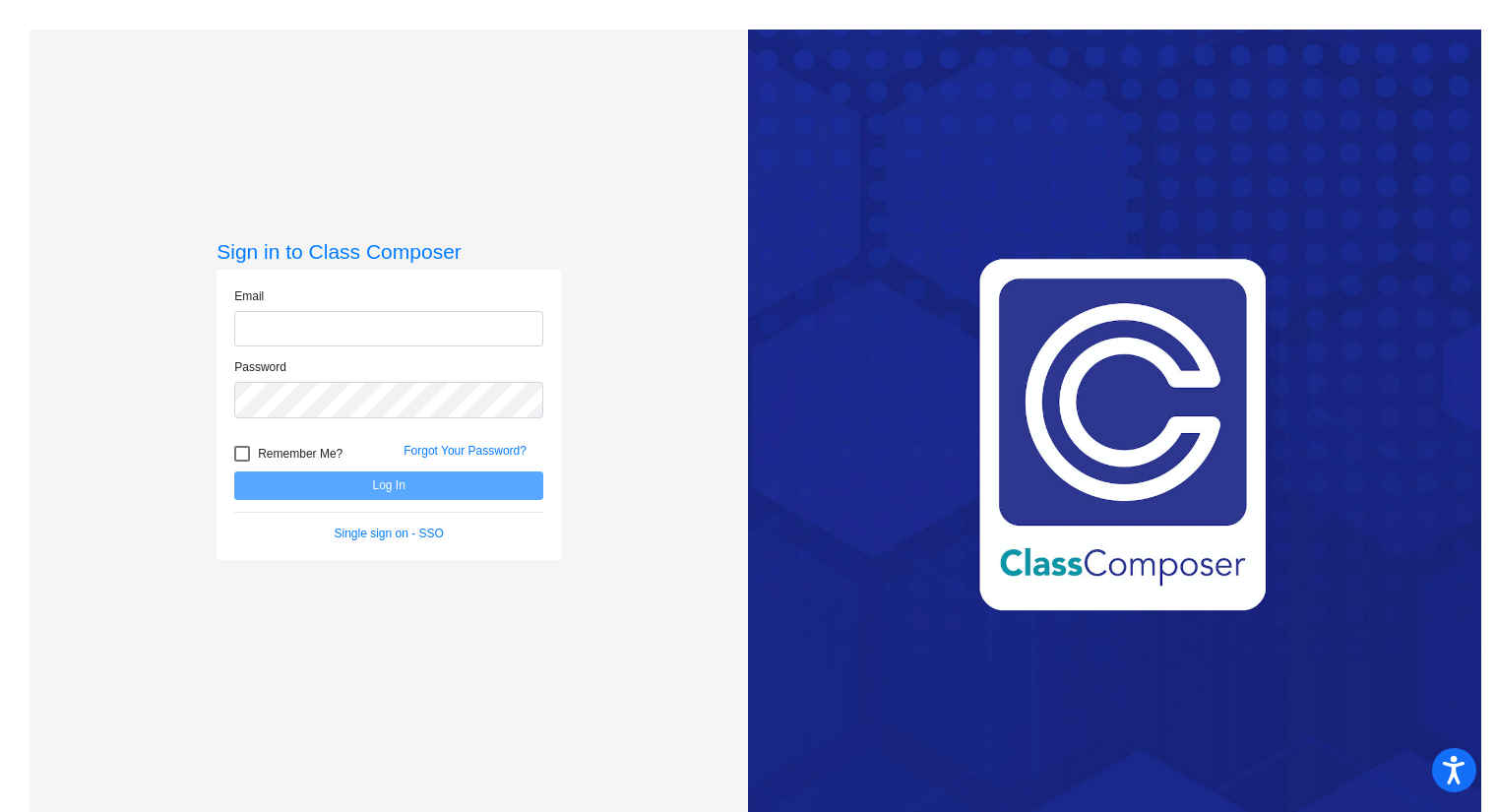 type on "[EMAIL]" 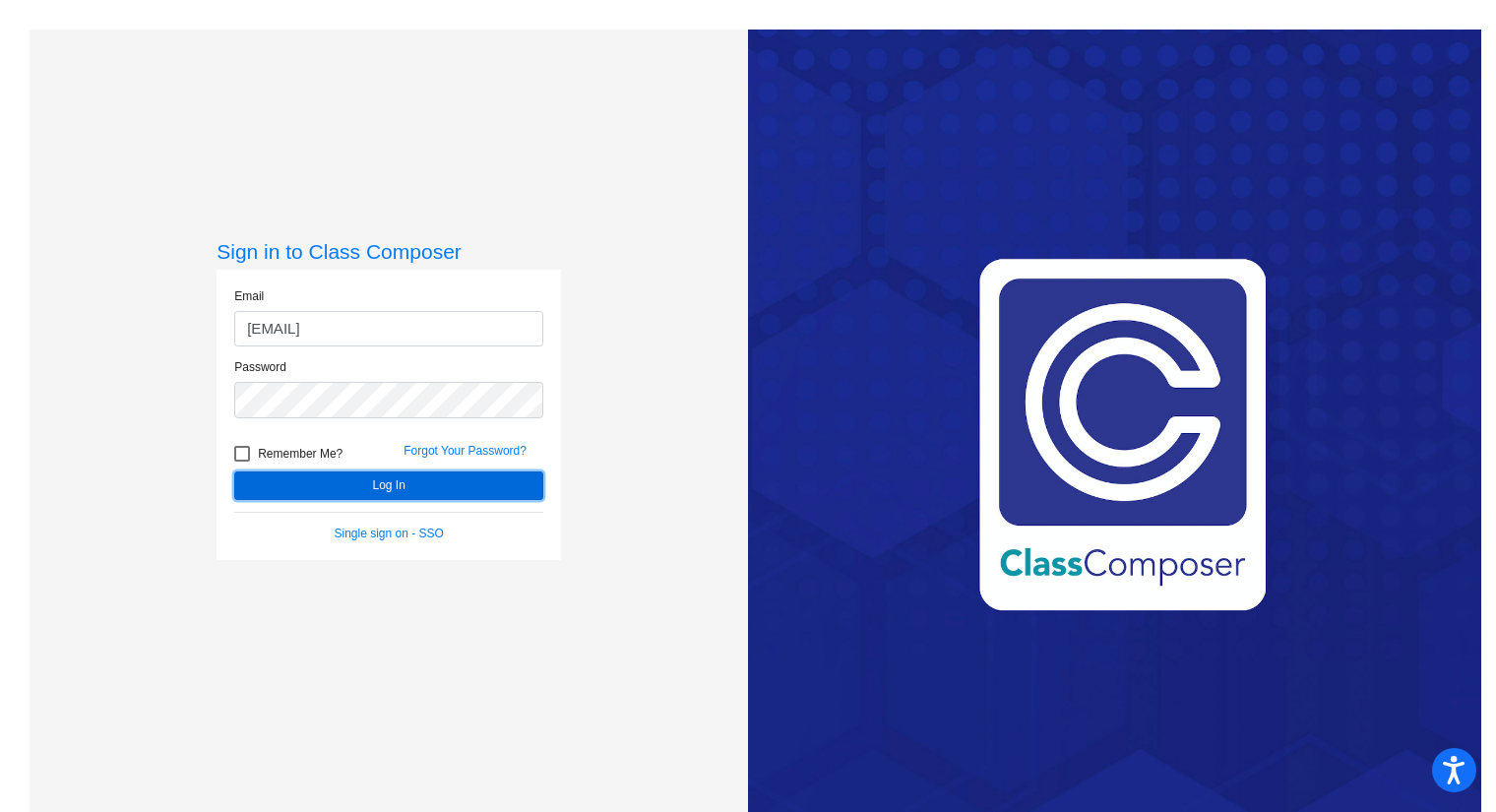 click on "Log In" 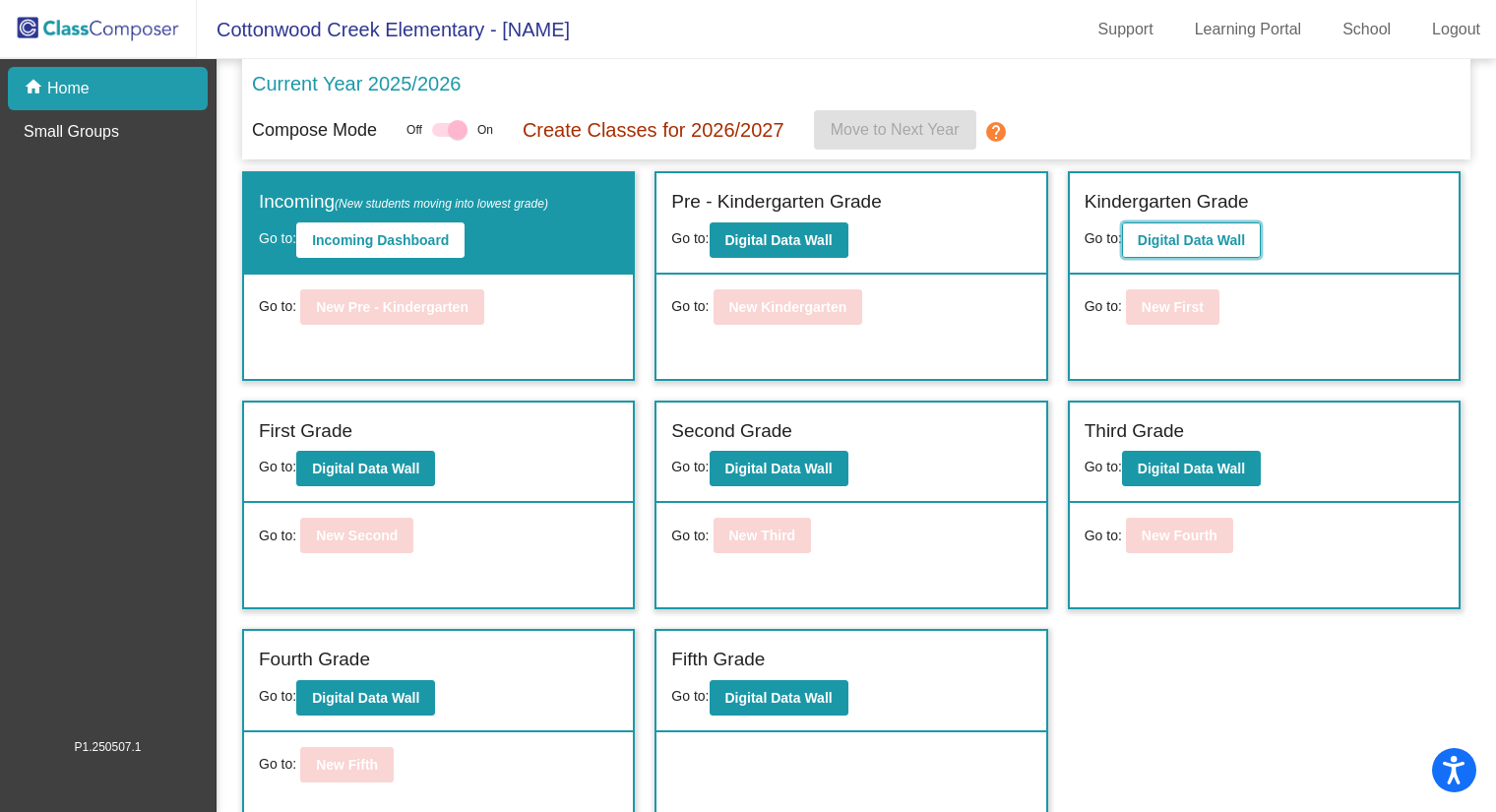 click on "Digital Data Wall" 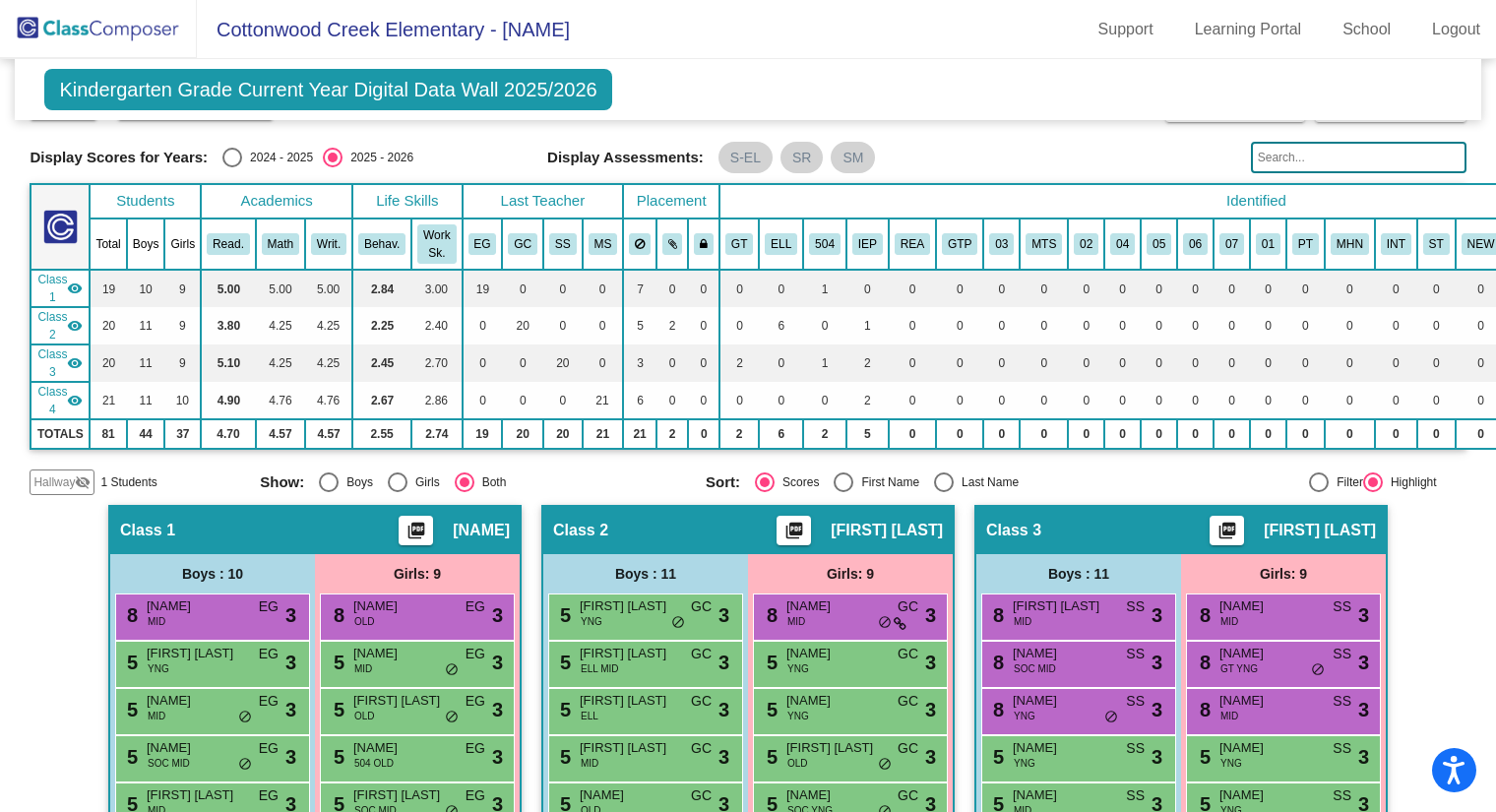 scroll, scrollTop: 0, scrollLeft: 0, axis: both 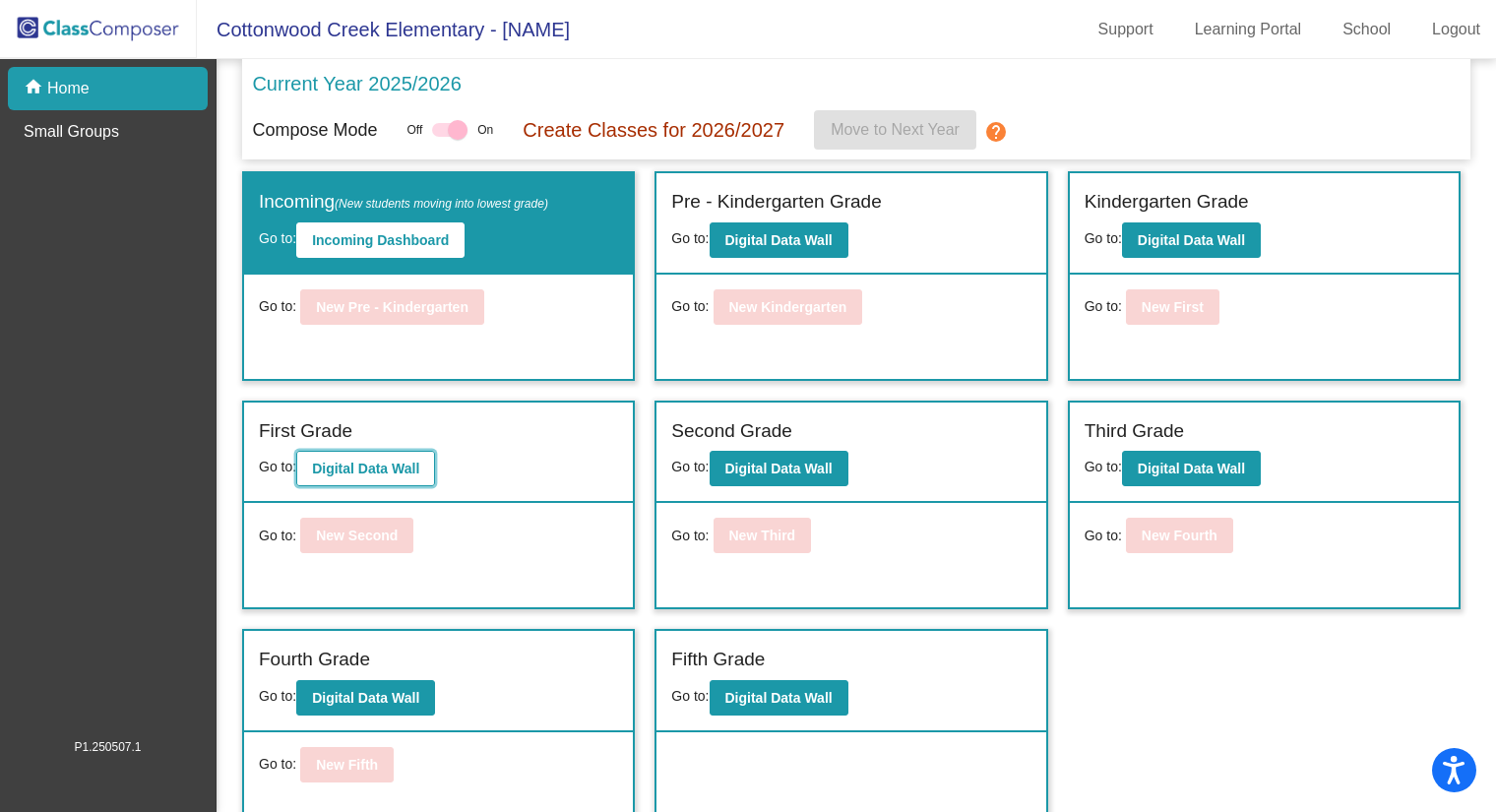 click on "Digital Data Wall" 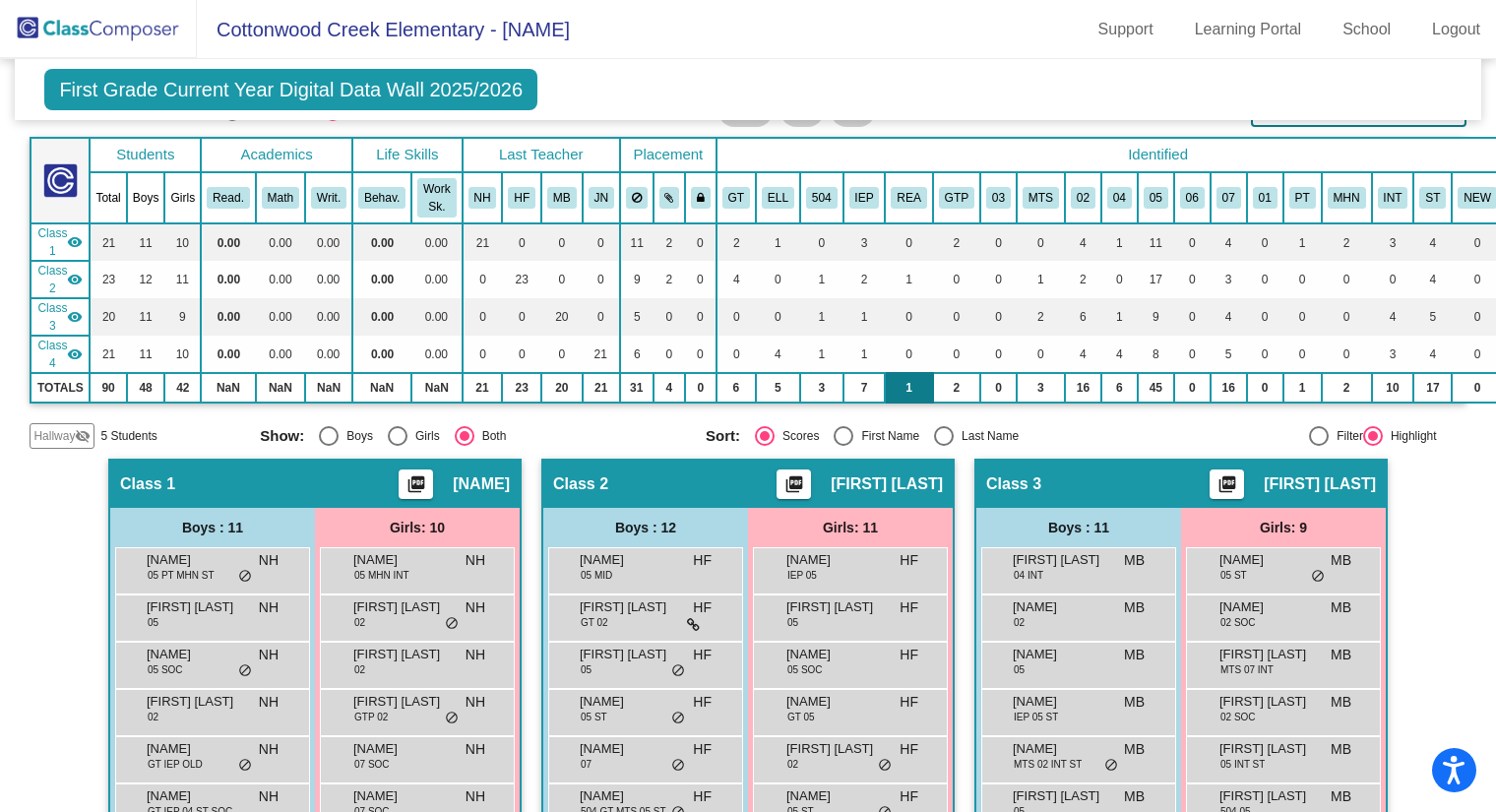 scroll, scrollTop: 95, scrollLeft: 72, axis: both 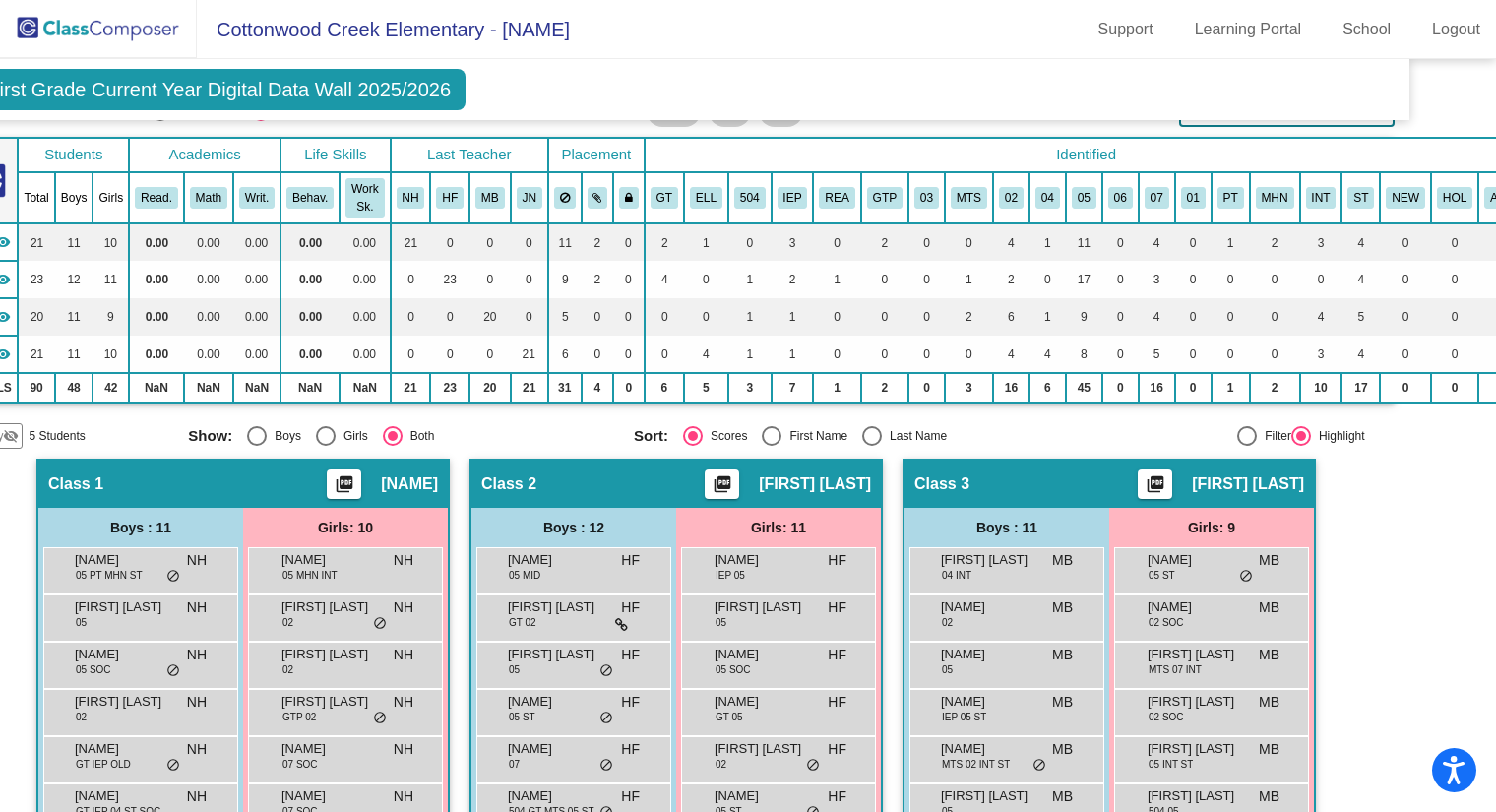 click on "Sort:   Scores   First Name   Last Name" 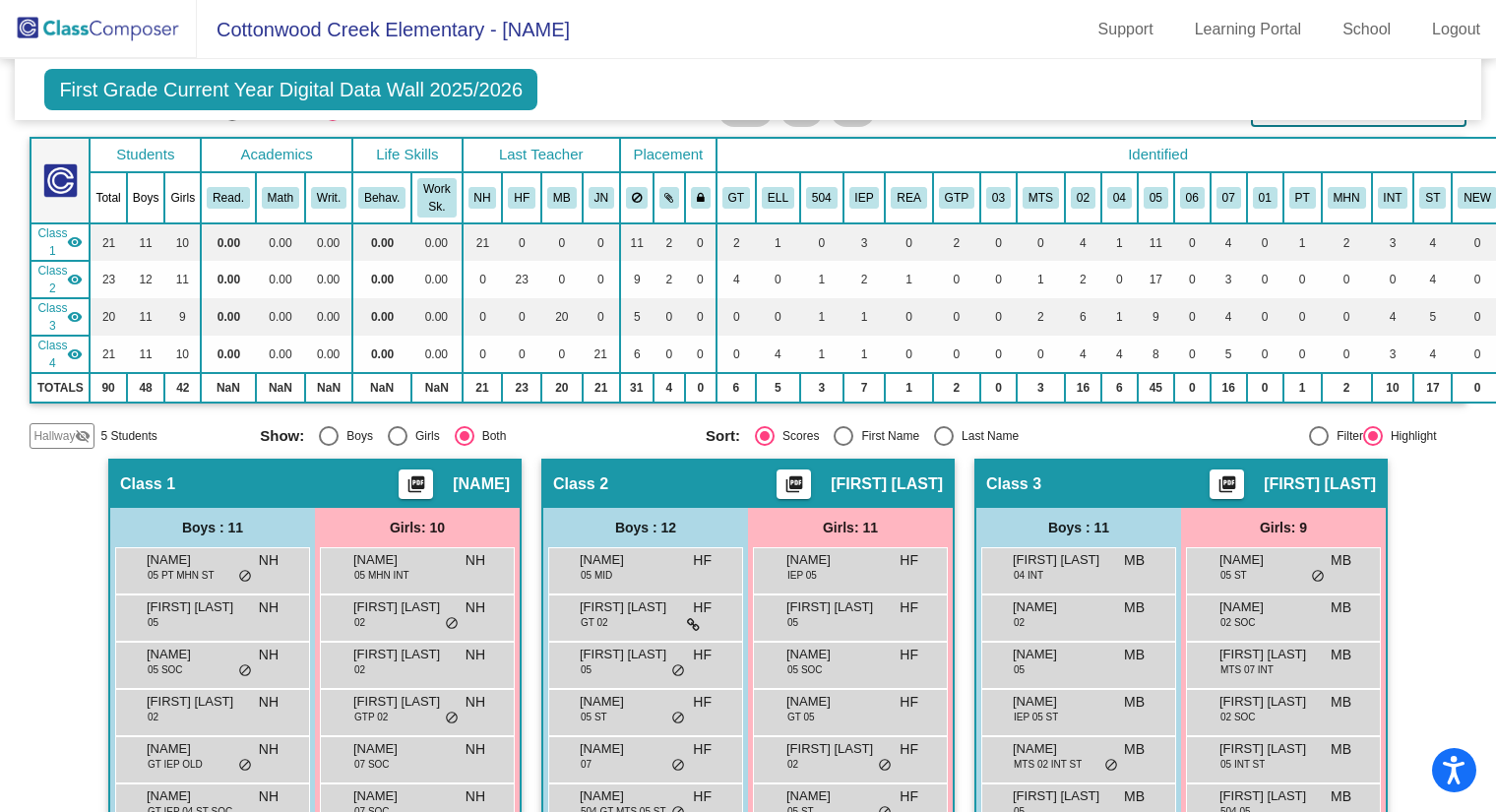 scroll, scrollTop: 95, scrollLeft: 1, axis: both 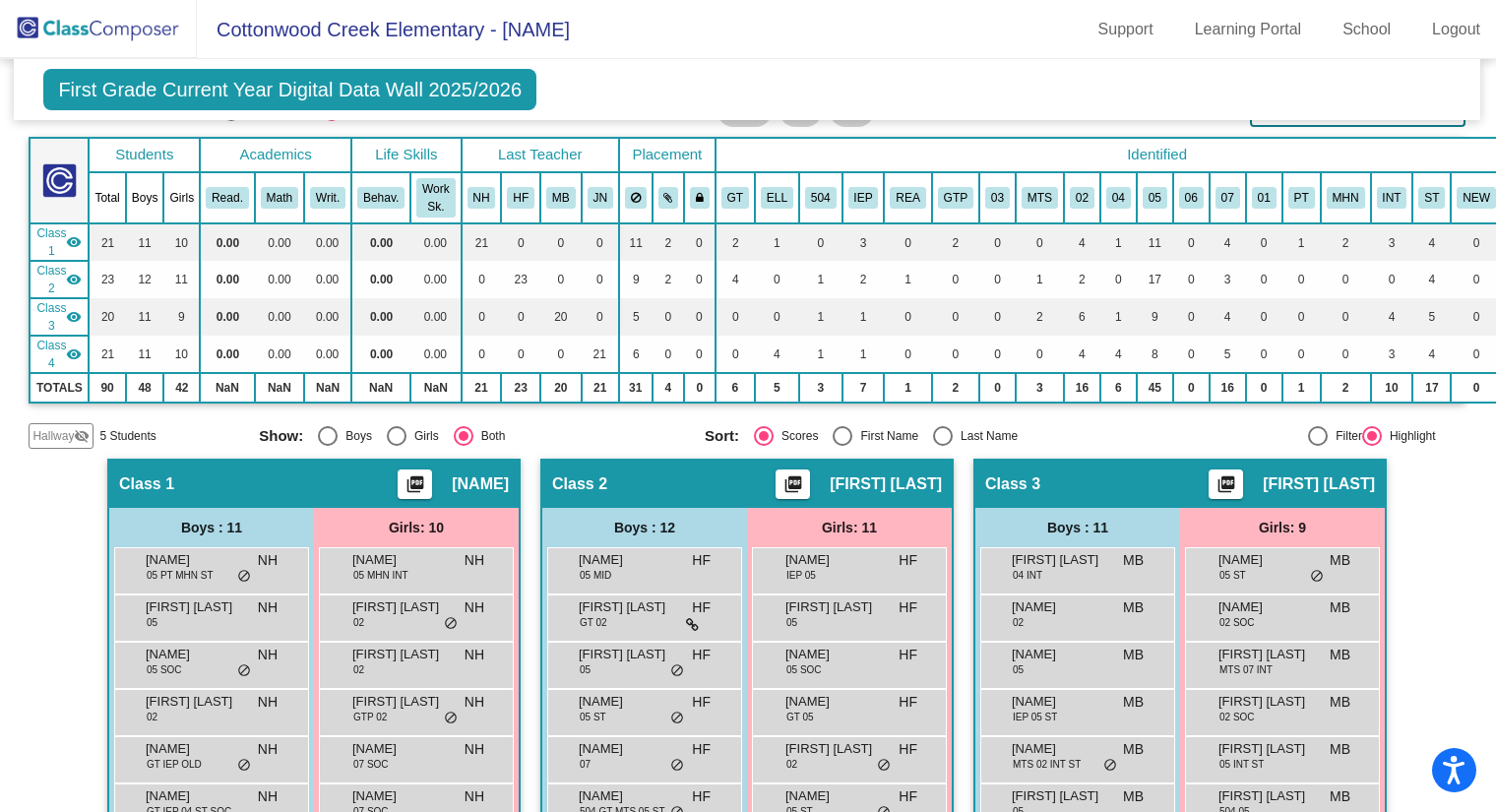 click on "Hallway" 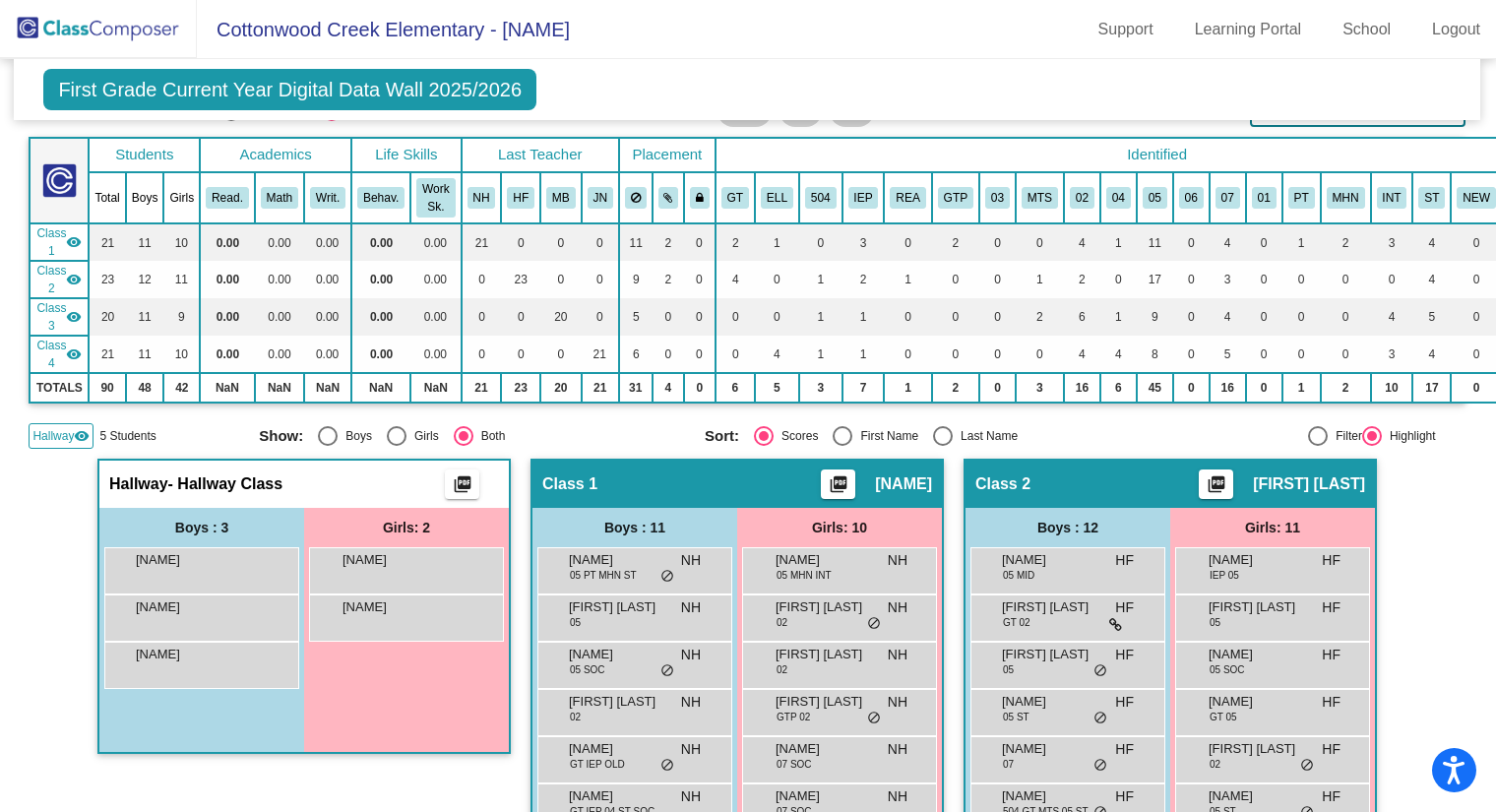 click on "Hallway" 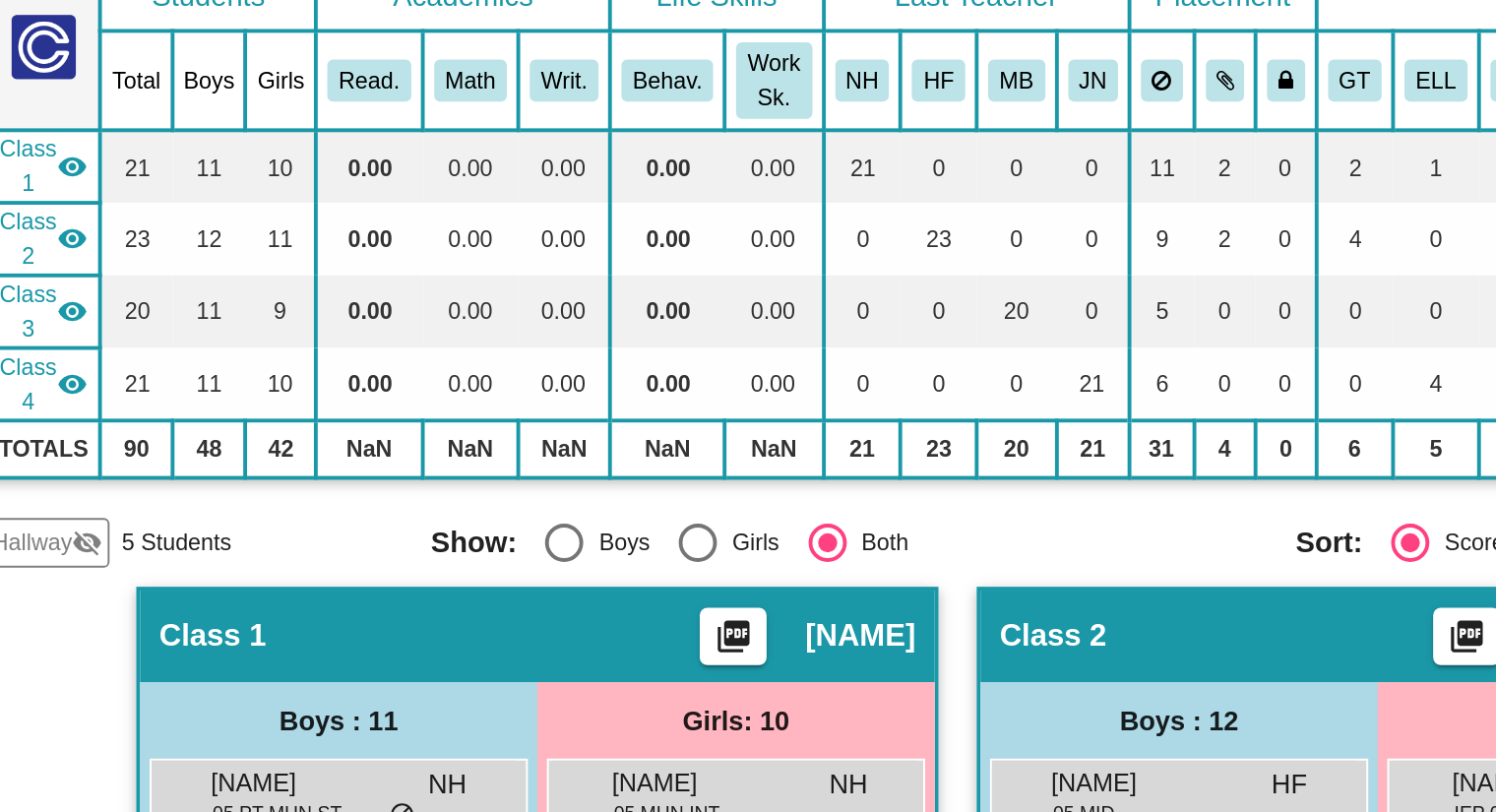 scroll, scrollTop: 106, scrollLeft: 72, axis: both 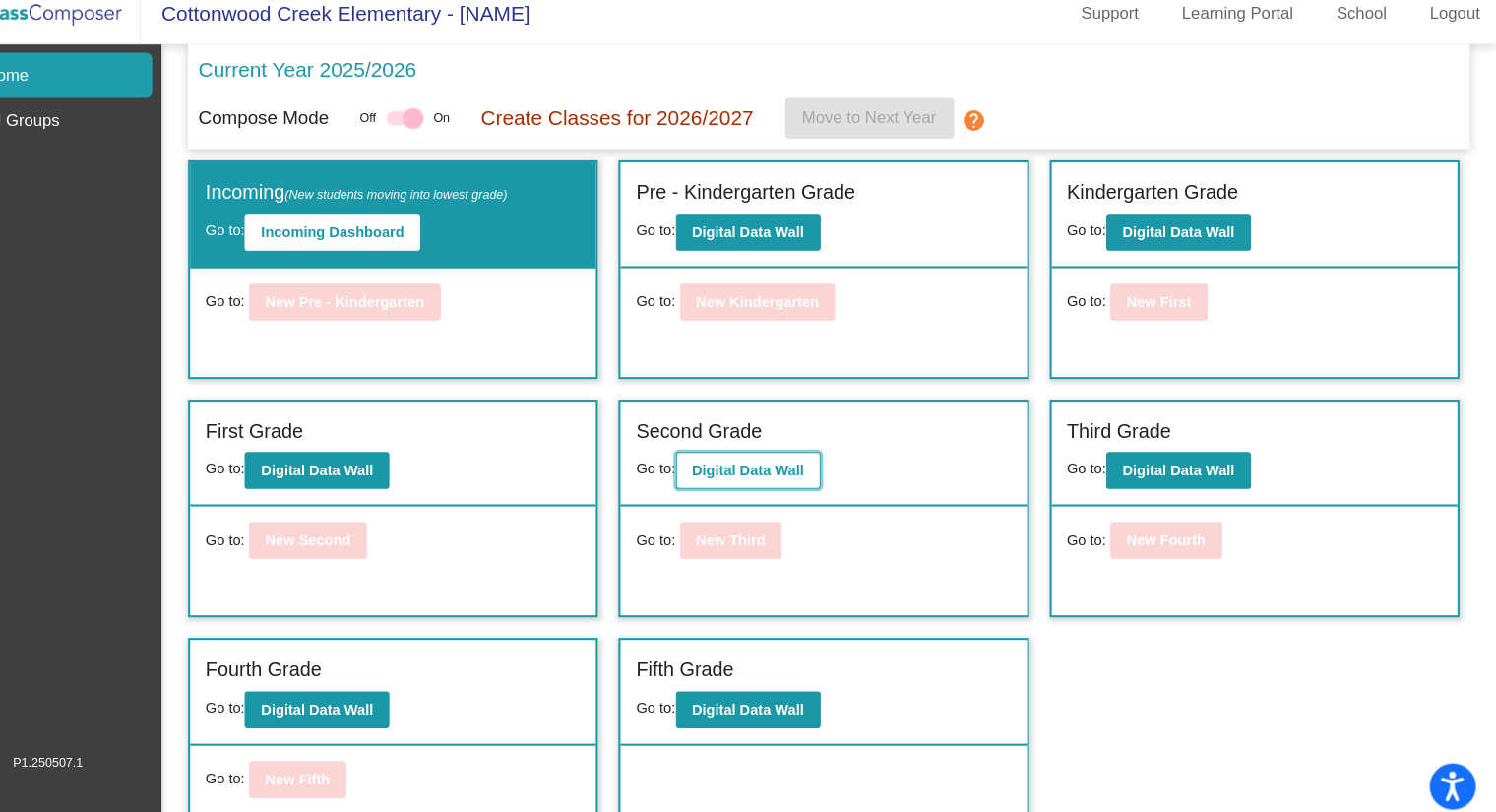 click on "Digital Data Wall" 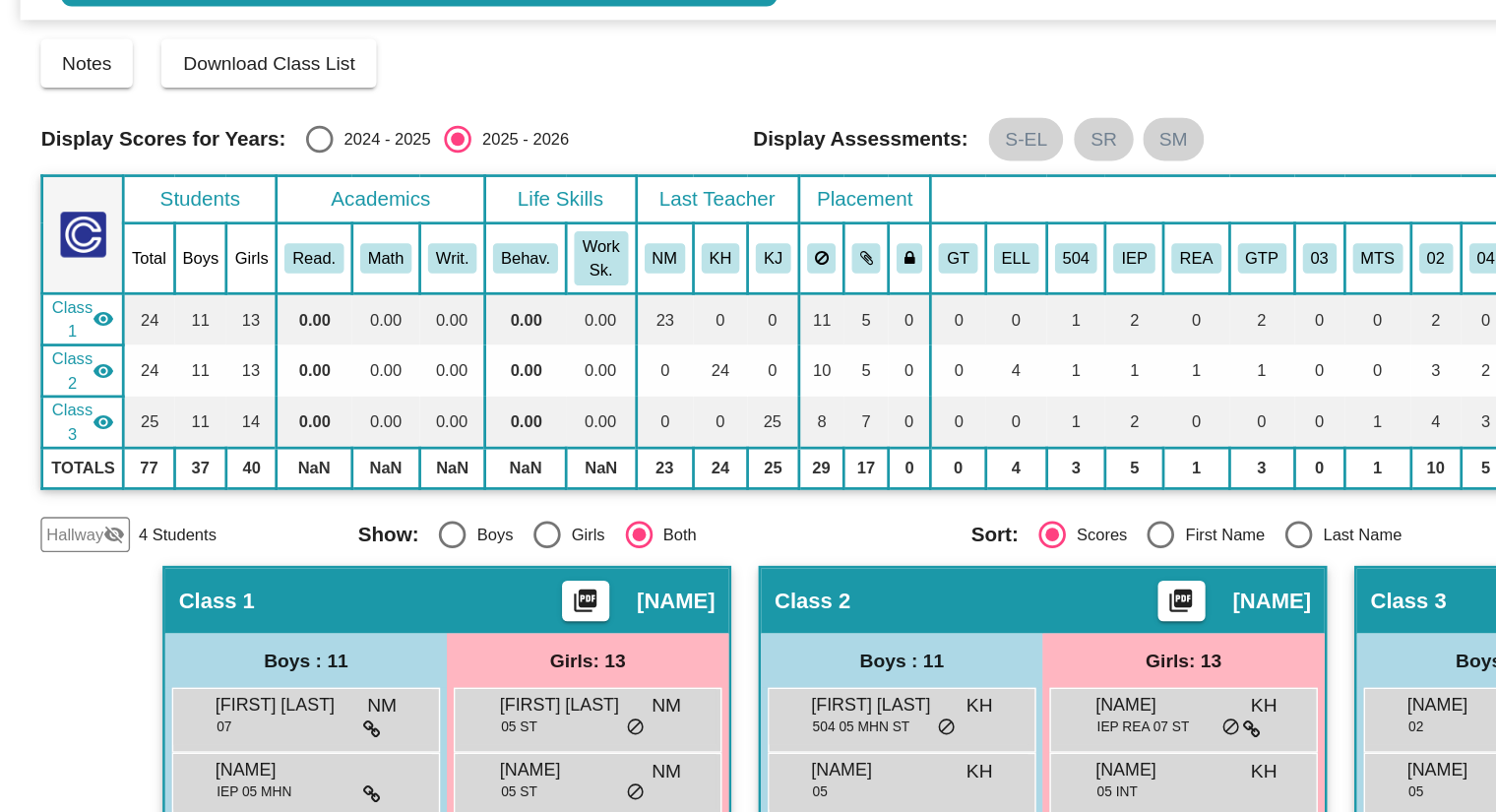 scroll, scrollTop: 0, scrollLeft: 0, axis: both 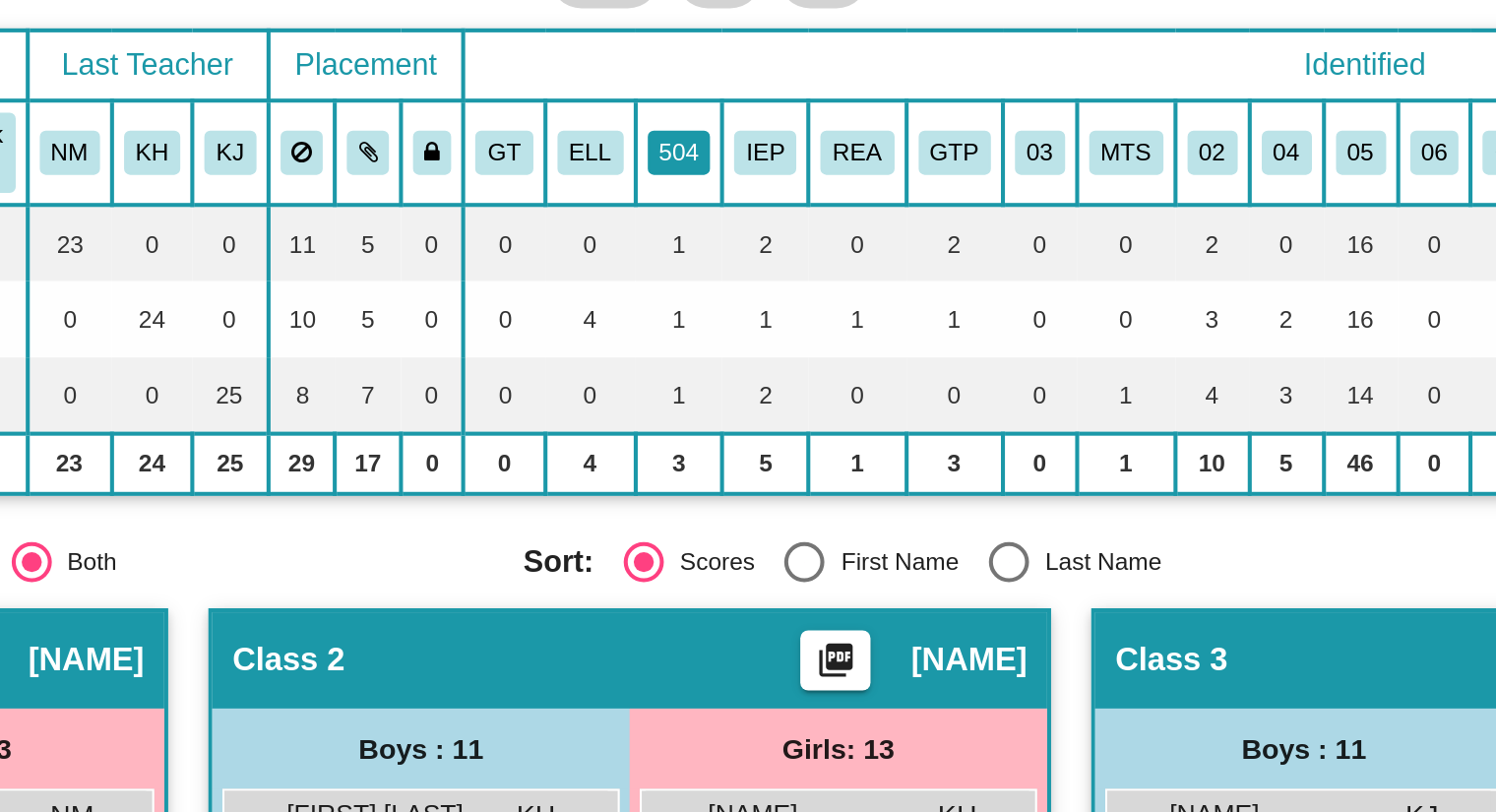 click on "504" 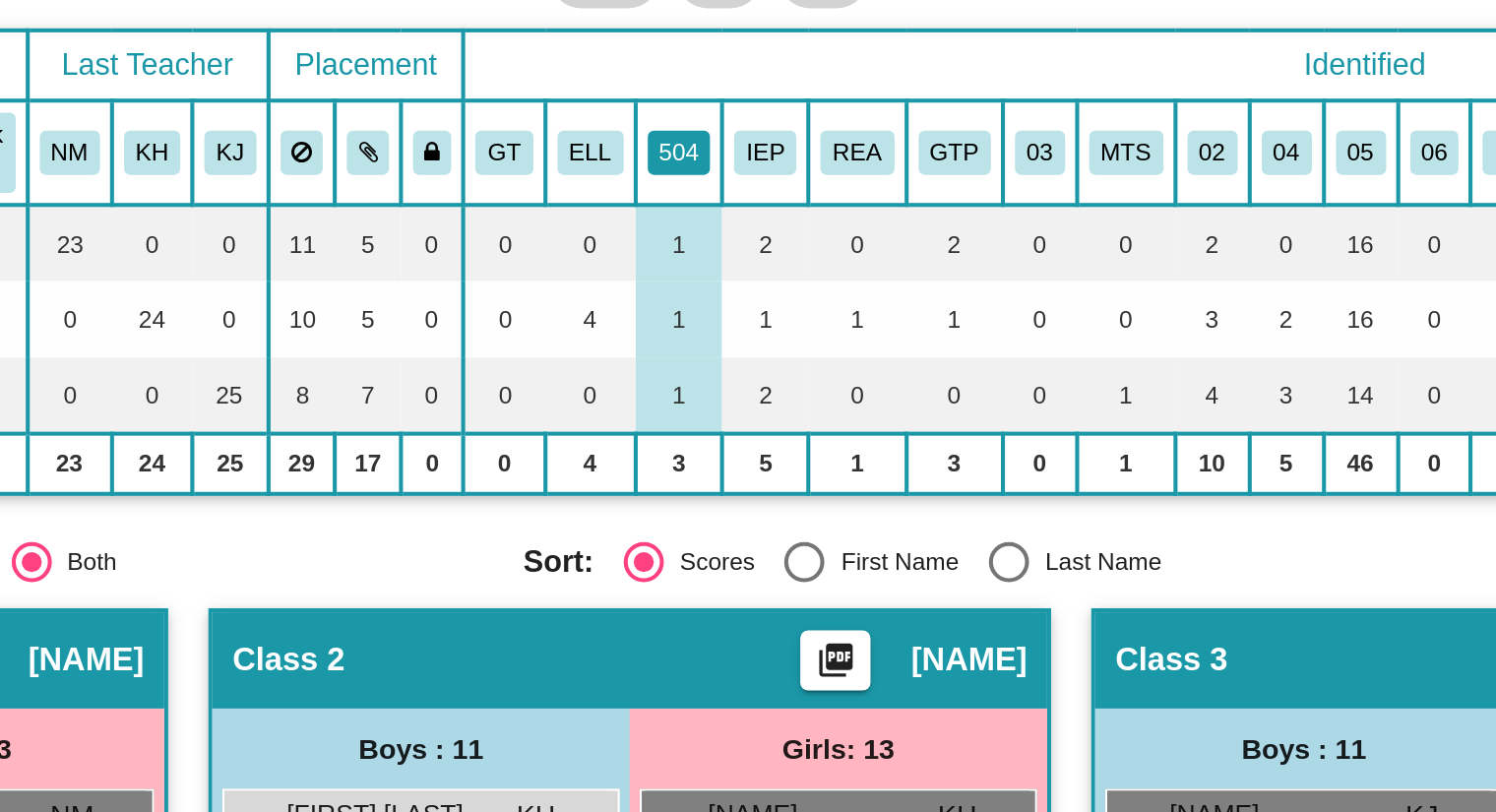 click on "504" 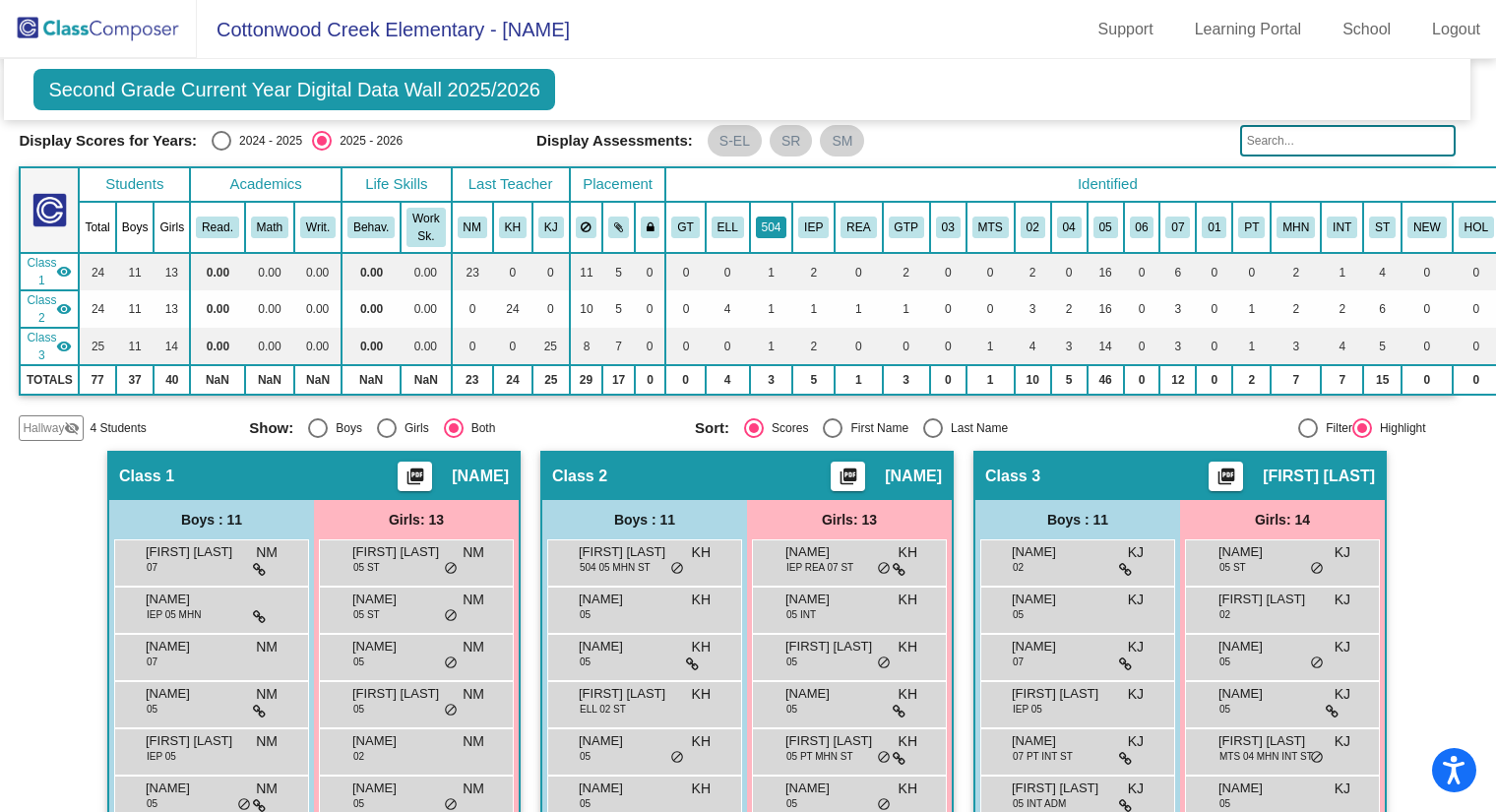 scroll, scrollTop: 0, scrollLeft: 11, axis: horizontal 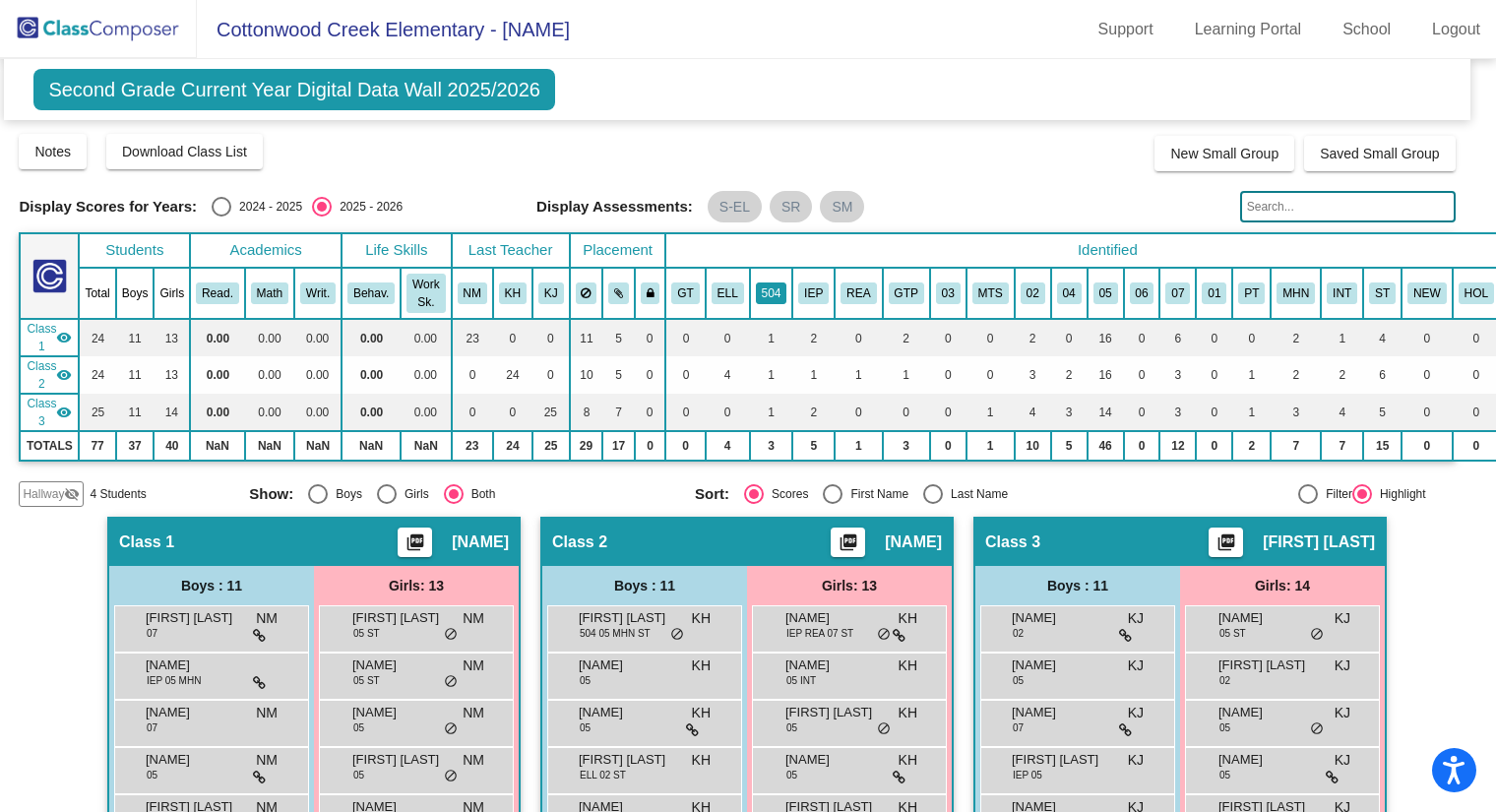 click on "504" 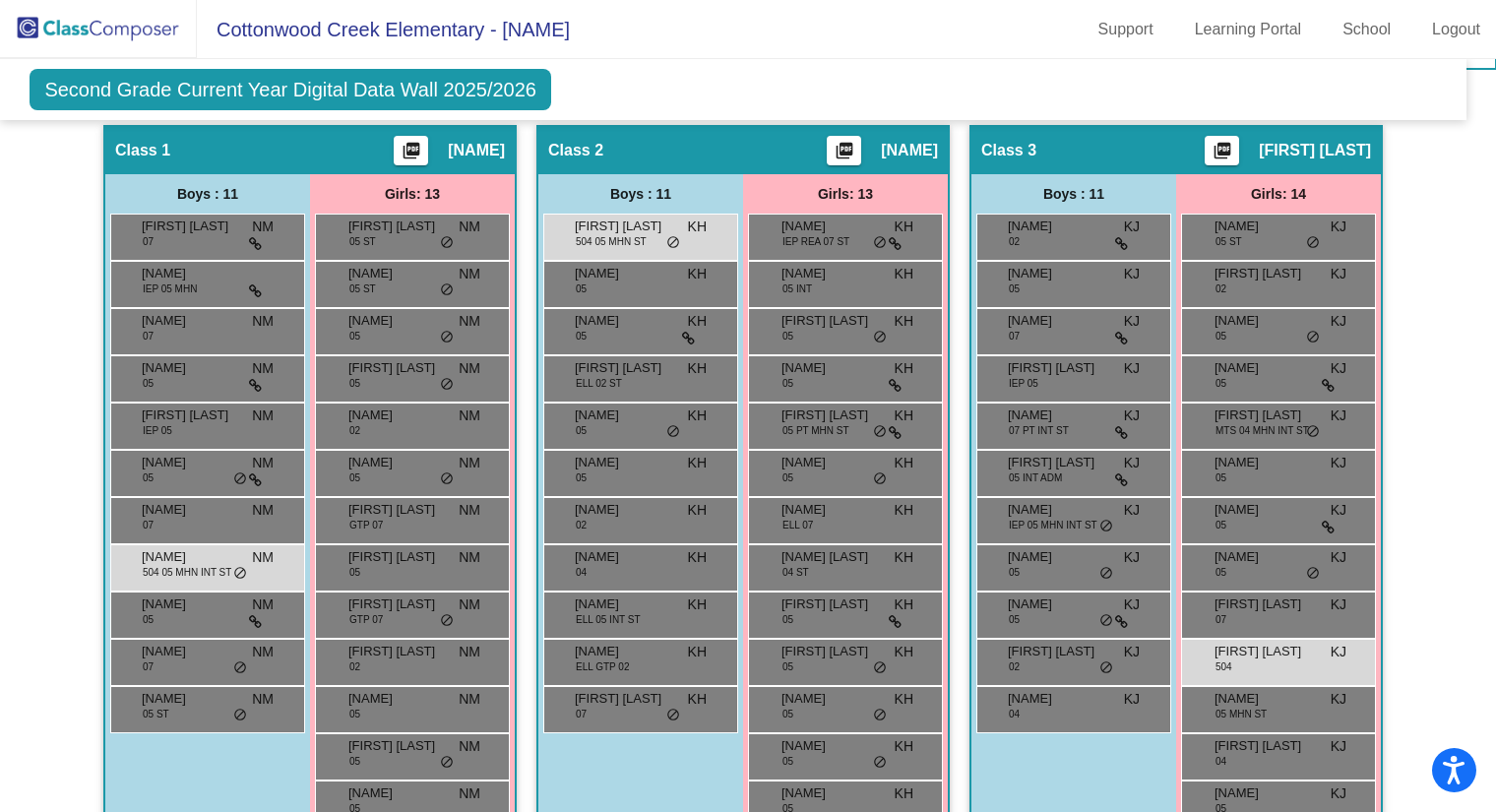 scroll, scrollTop: 0, scrollLeft: 15, axis: horizontal 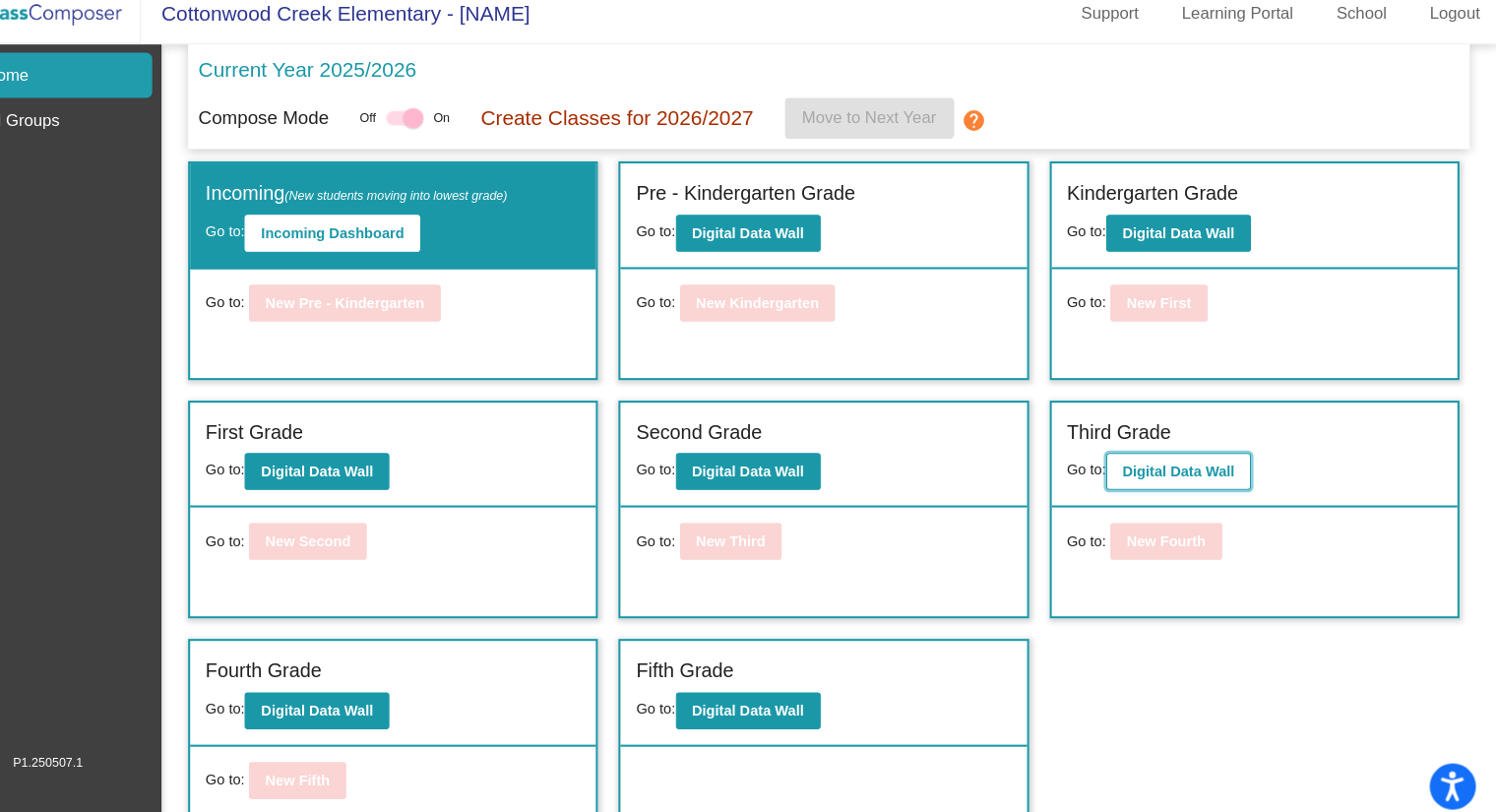 click on "Digital Data Wall" 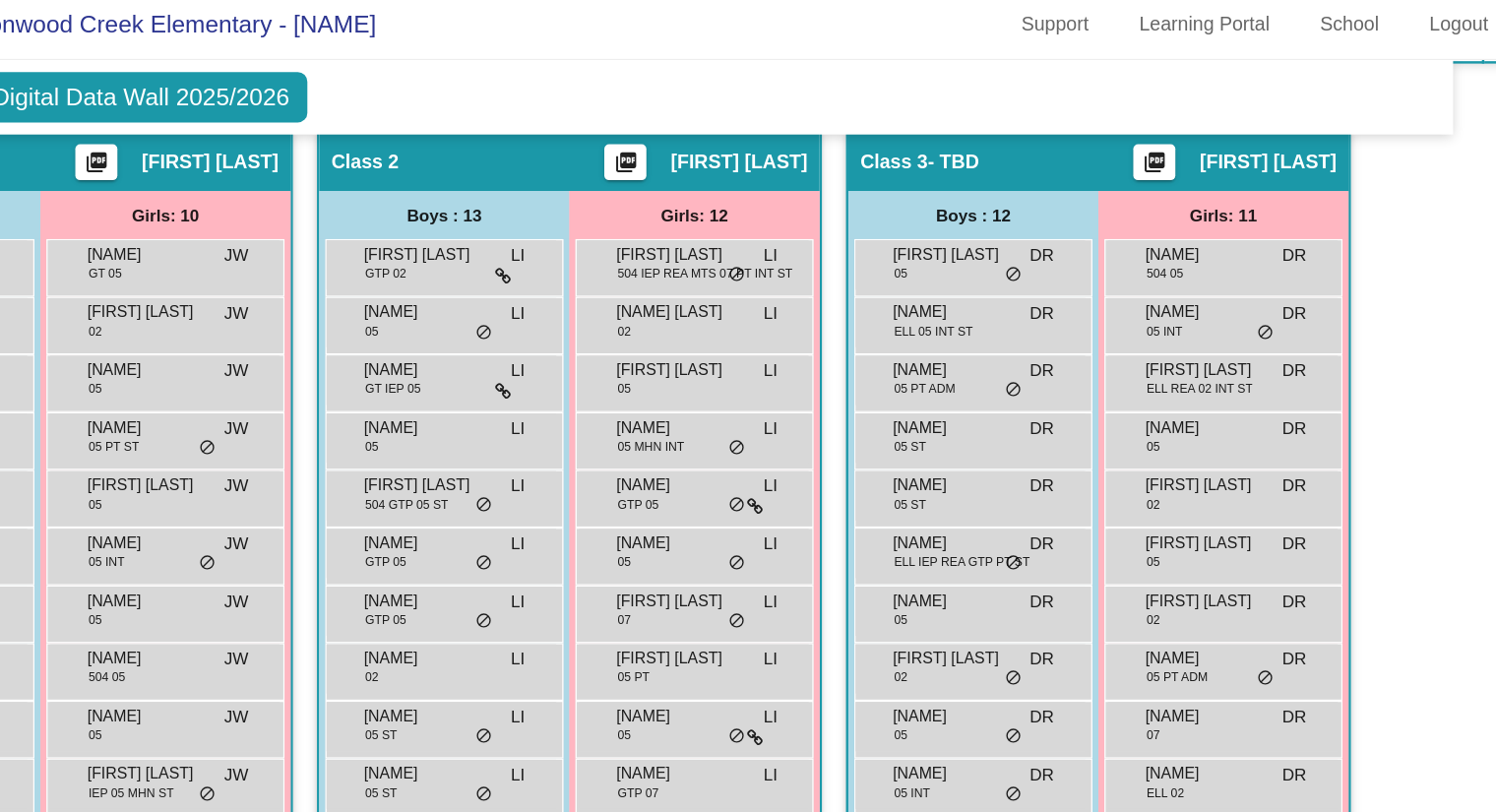 scroll, scrollTop: 400, scrollLeft: 30, axis: both 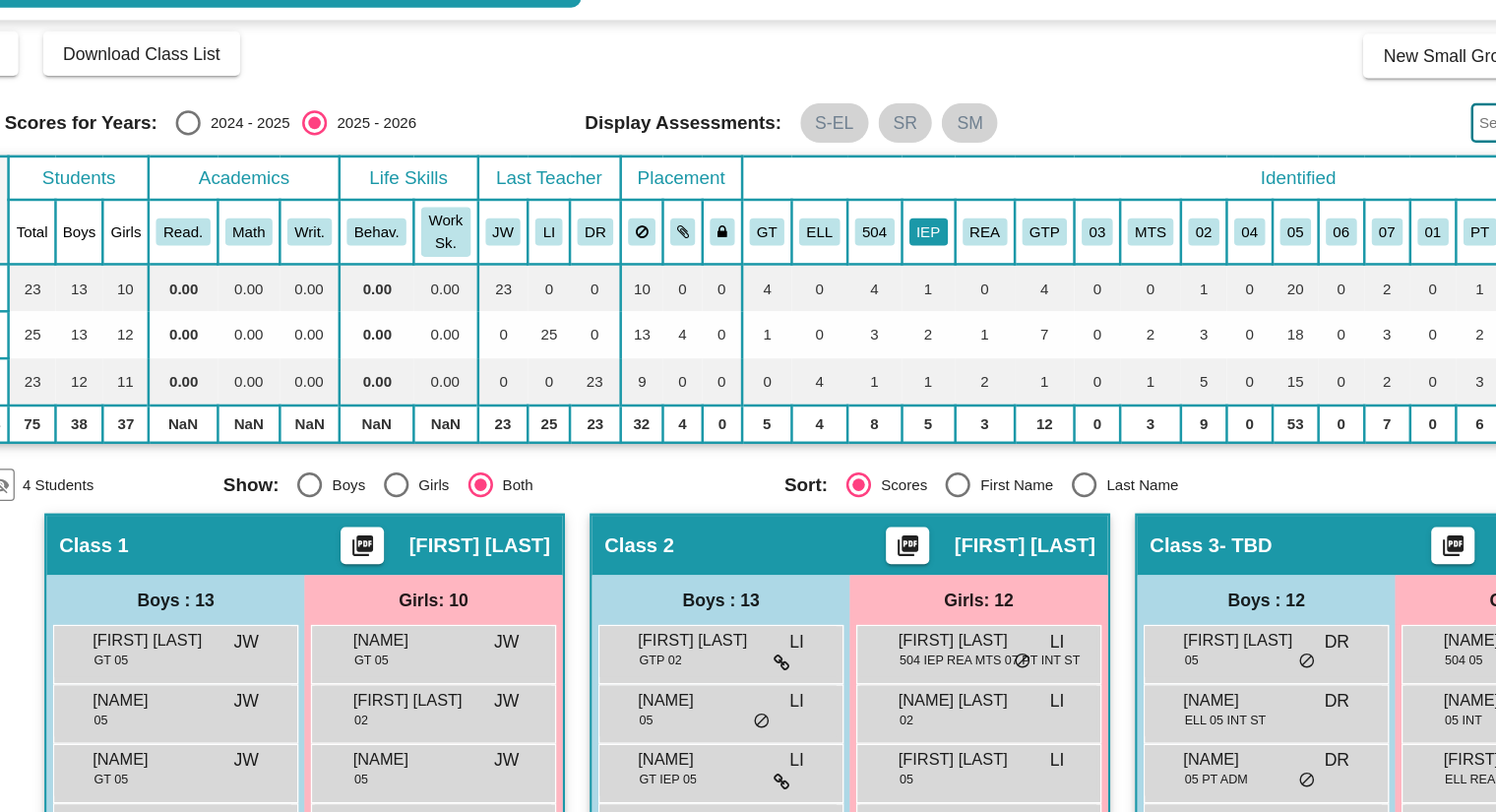 click on "IEP" 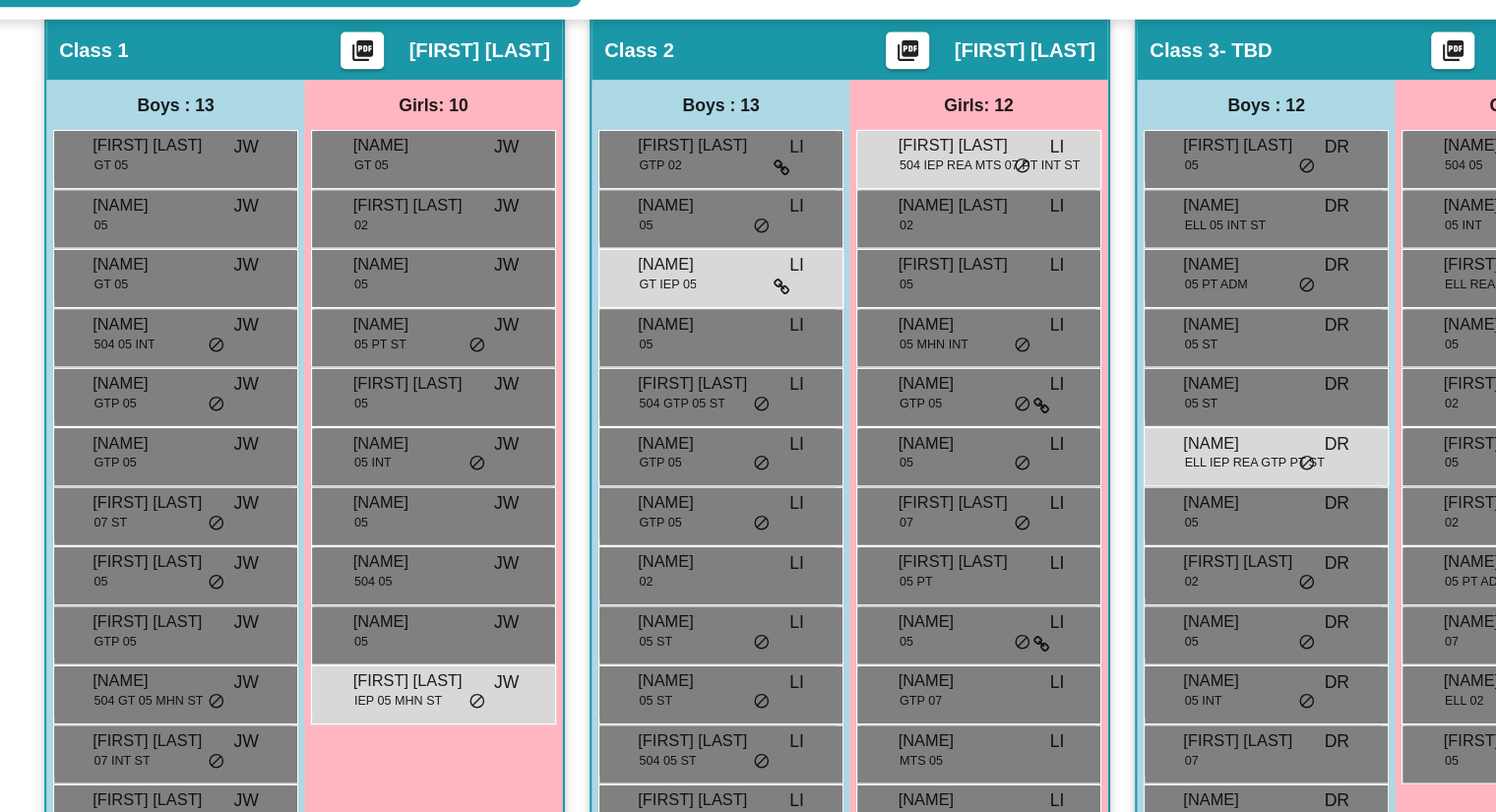 scroll, scrollTop: 401, scrollLeft: 0, axis: vertical 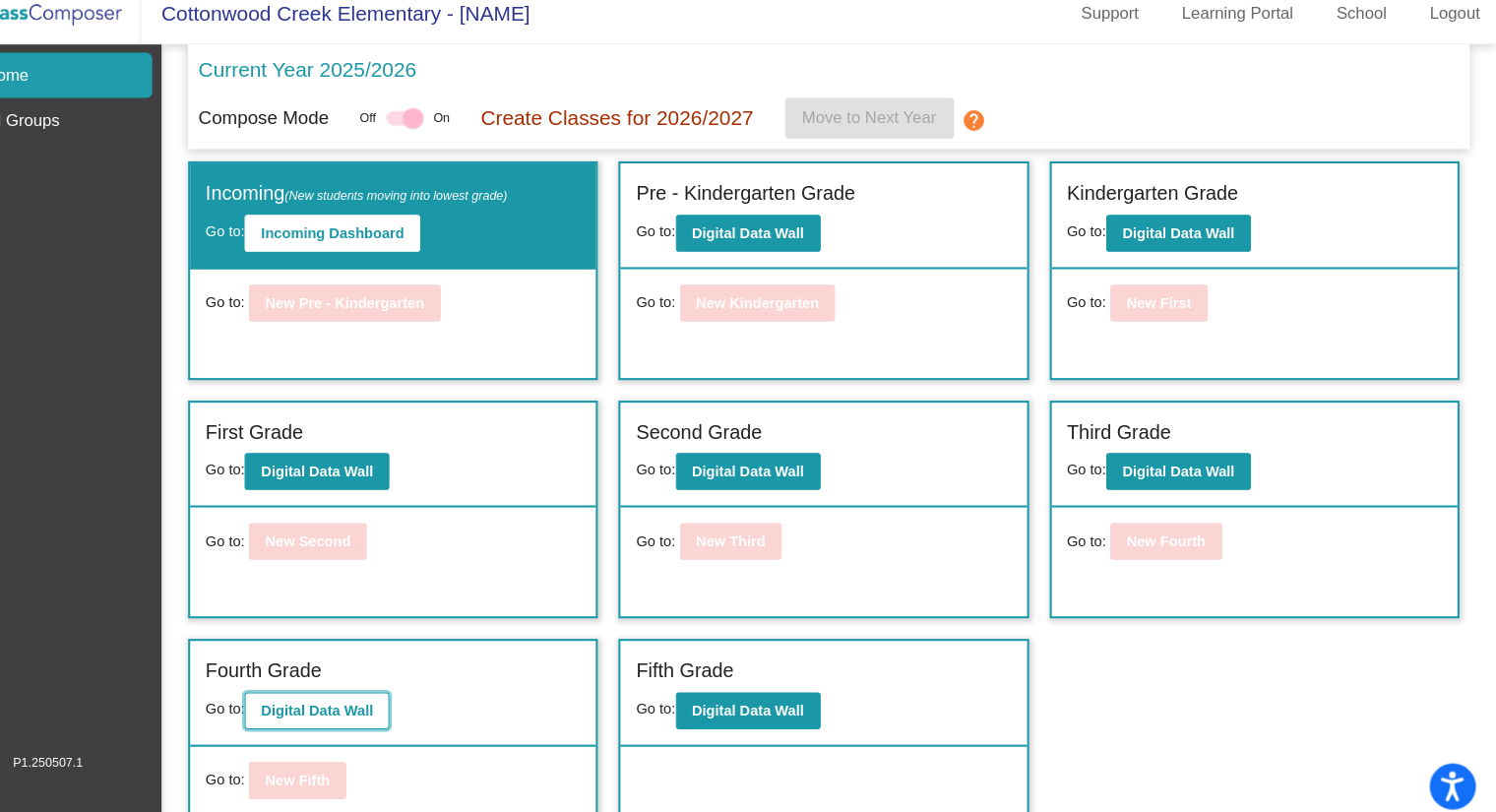 click on "Digital Data Wall" 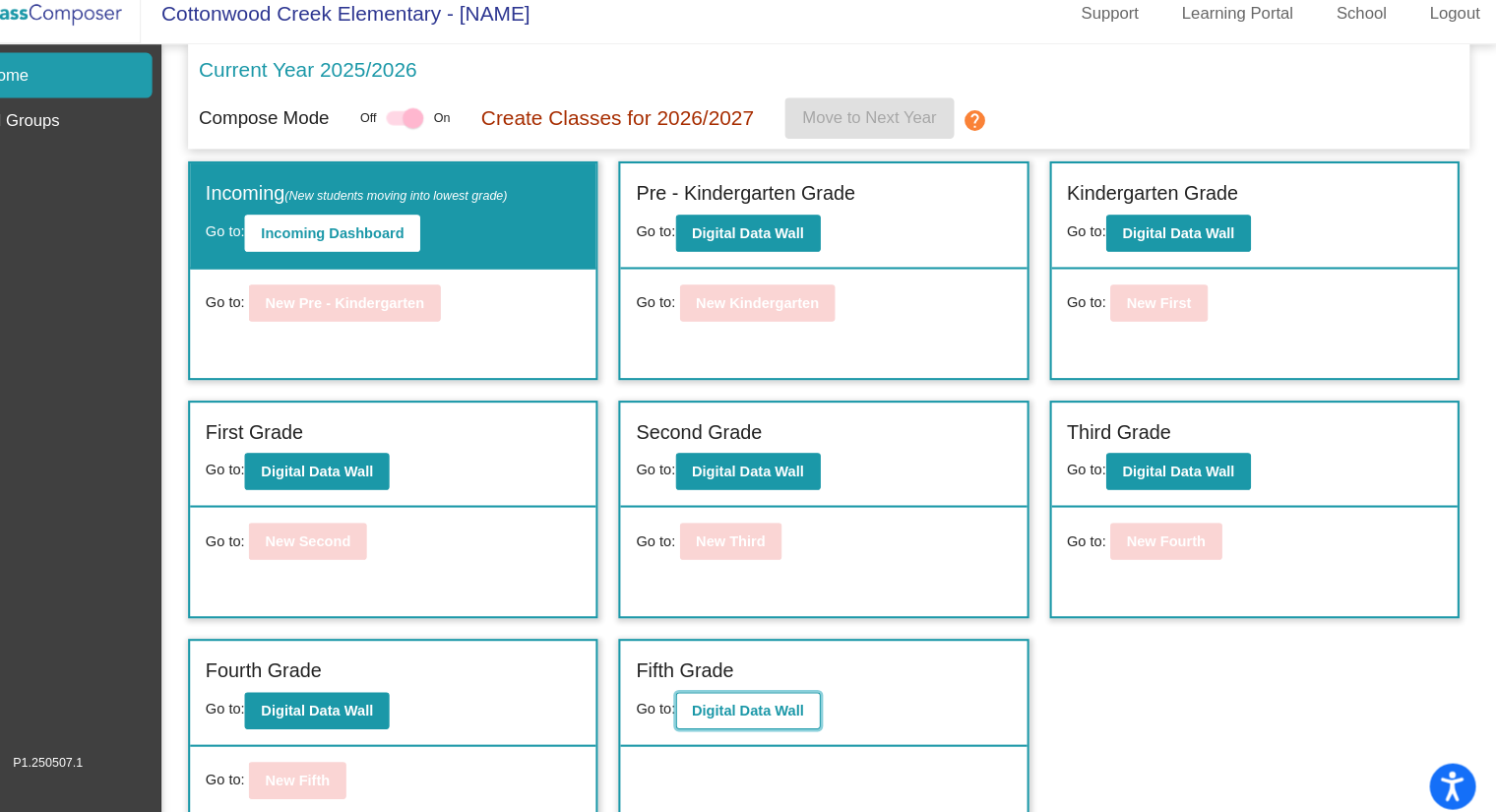 click on "Digital Data Wall" 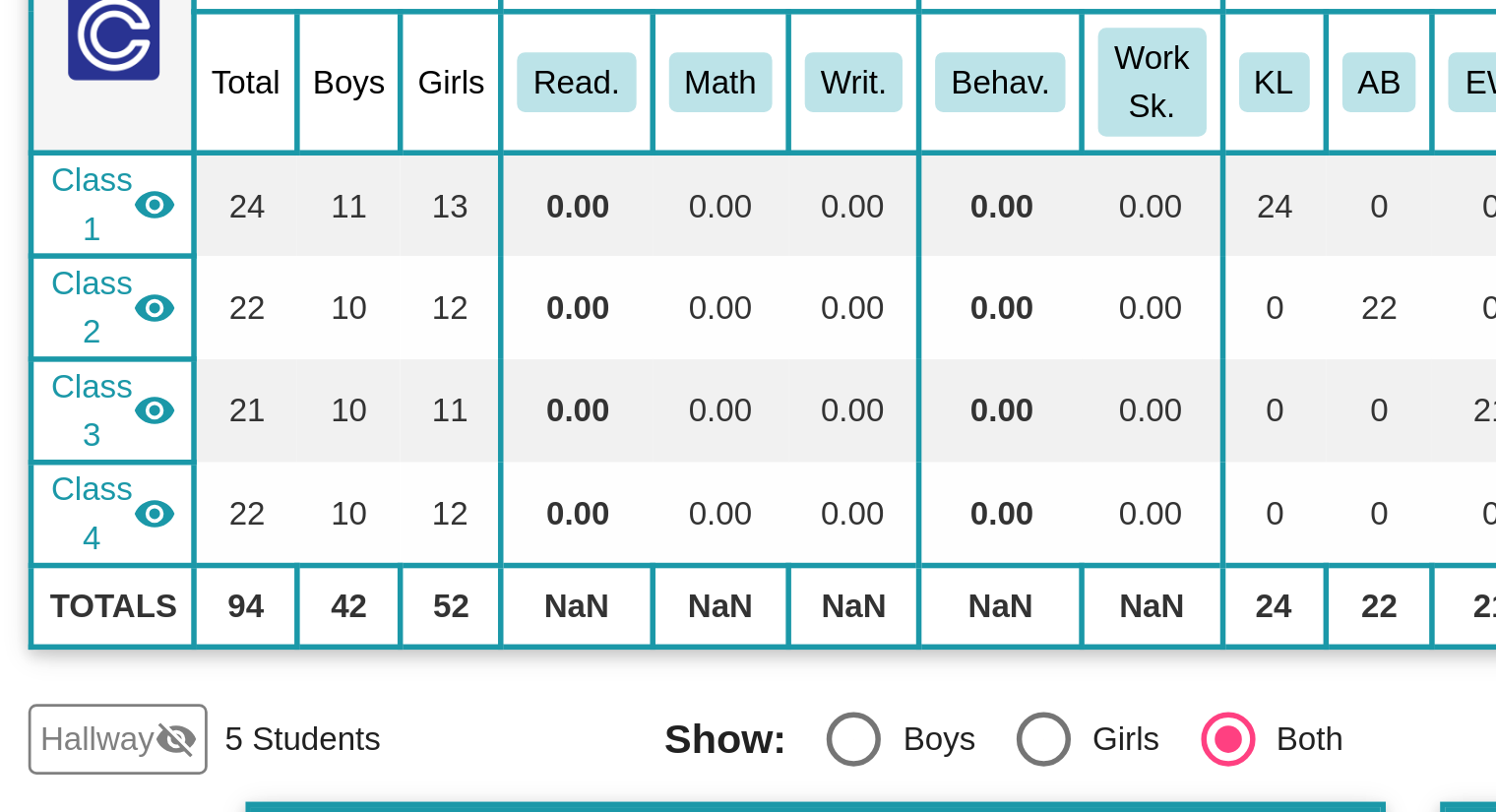 scroll, scrollTop: 0, scrollLeft: 1, axis: horizontal 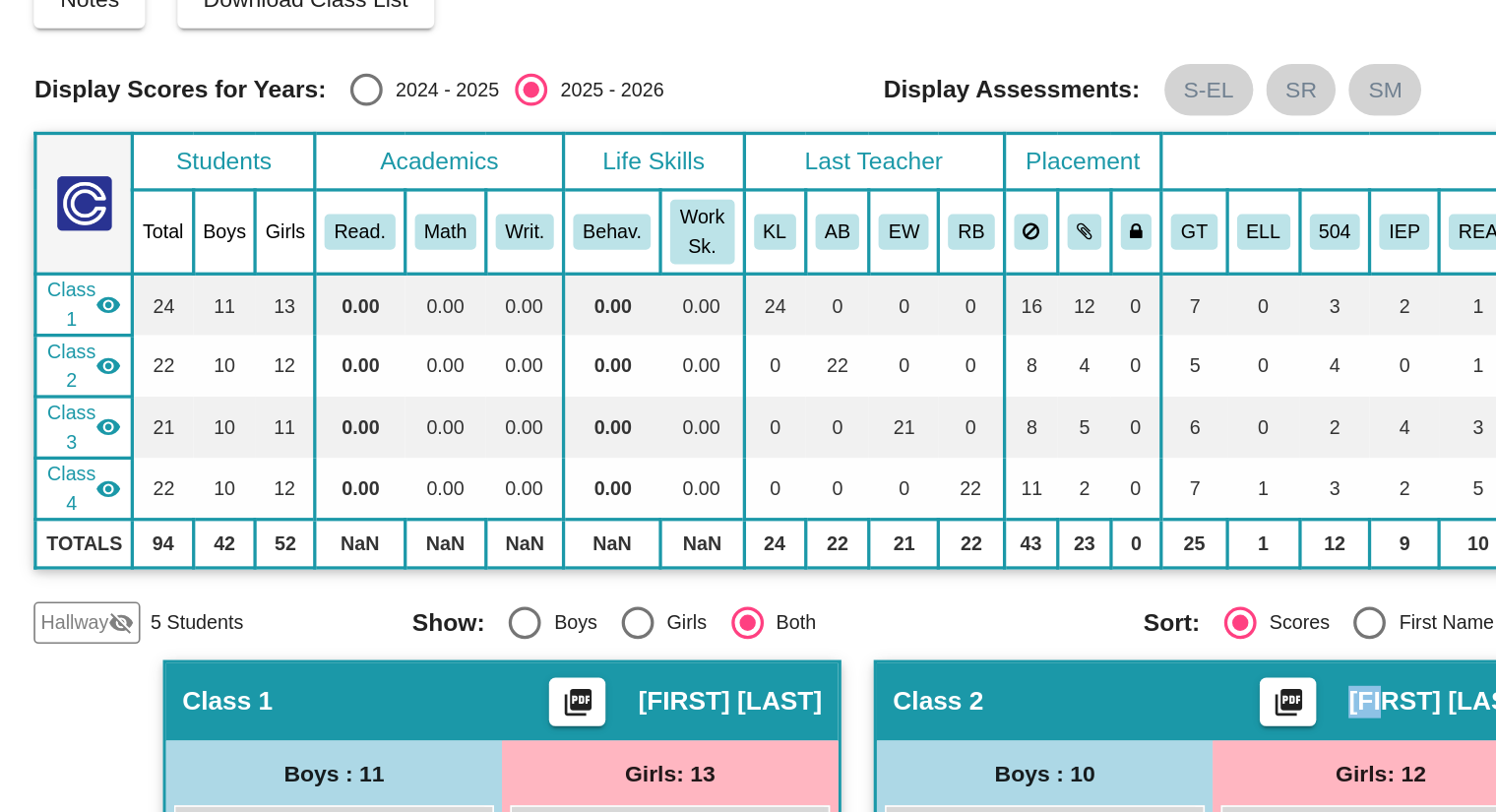 click on "Fifth Grade Current Year Digital Data Wall 2025/2026  Add, Move, or Retain Students Off   On  Incoming   Digital Data Wall    Display Scores for Years:   2024 - 2025   2025 - 2026  Grade/Archive Students in Table View   Download   New Small Group   Saved Small Group   Notes   Download Class List   Import Students   New Small Group   Saved Small Group  Display Scores for Years:   2024 - 2025   2025 - 2026 Display Assessments: S-EL SR SM Students Academics Life Skills  Last Teacher  Placement  Identified  Total Boys Girls  Read.   Math   Writ.   Behav.   Work Sk.   KL   AB   EW   RB   GT   ELL   504   IEP   REA   GTP   03   MTS   02   04   05   06   07   01   PT   MHN   INT   ST   NEW   HOL   ADM  Hallway  visibility_off  5 1 4                 0   0   0   0   0   0   0   0   0   0   1   0   0   0   0   0   0   0   0   0   0   0   0   0   0   0   0   0  Class 1  visibility  24 11 13  0.00   0.00   0.00   0.00   0.00   24   0   0   0   16   12   0   7   0   3   2   1   4   0   0   5   3   15   0   1   0  22" 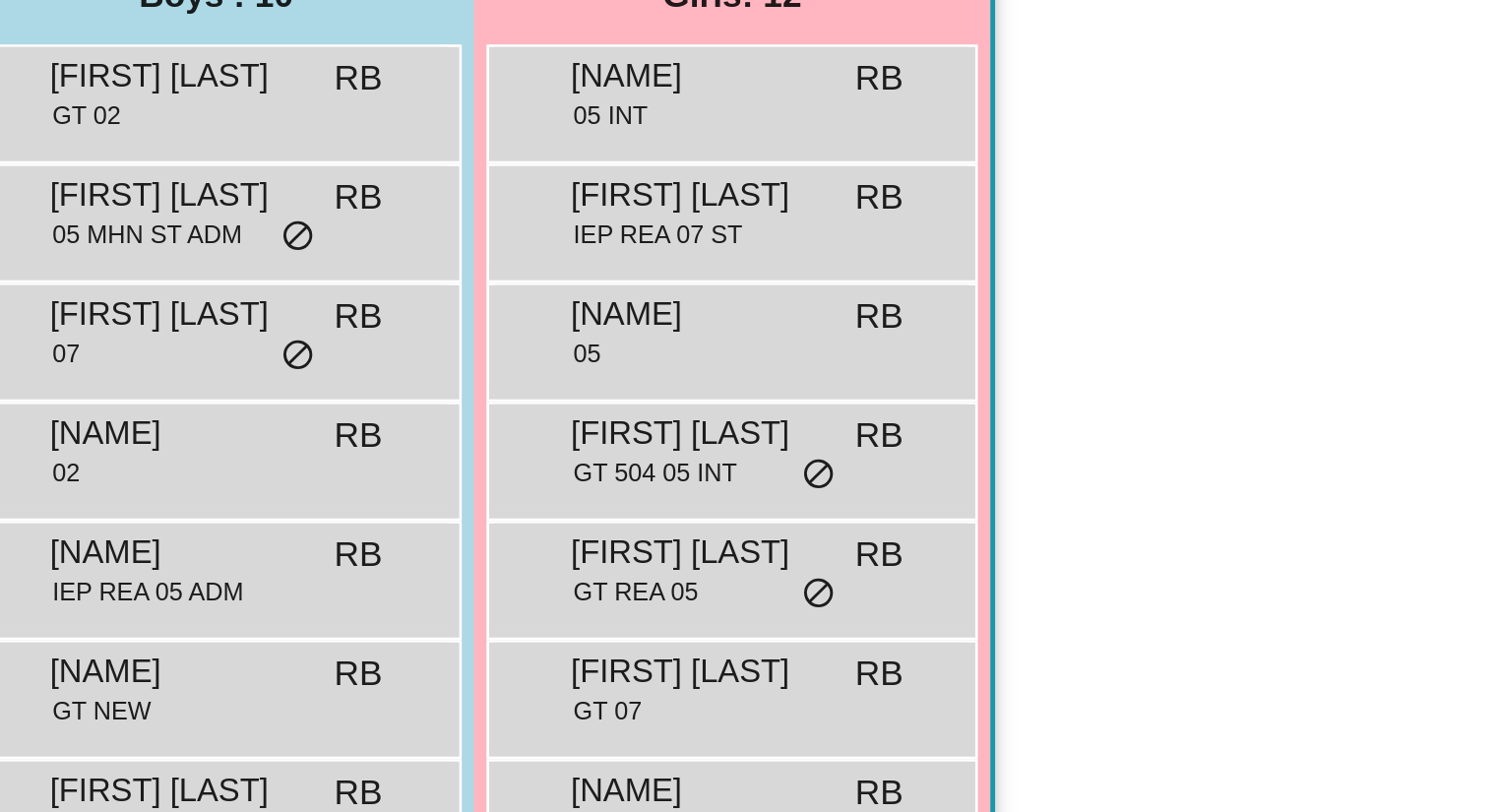 scroll, scrollTop: 1157, scrollLeft: 64, axis: both 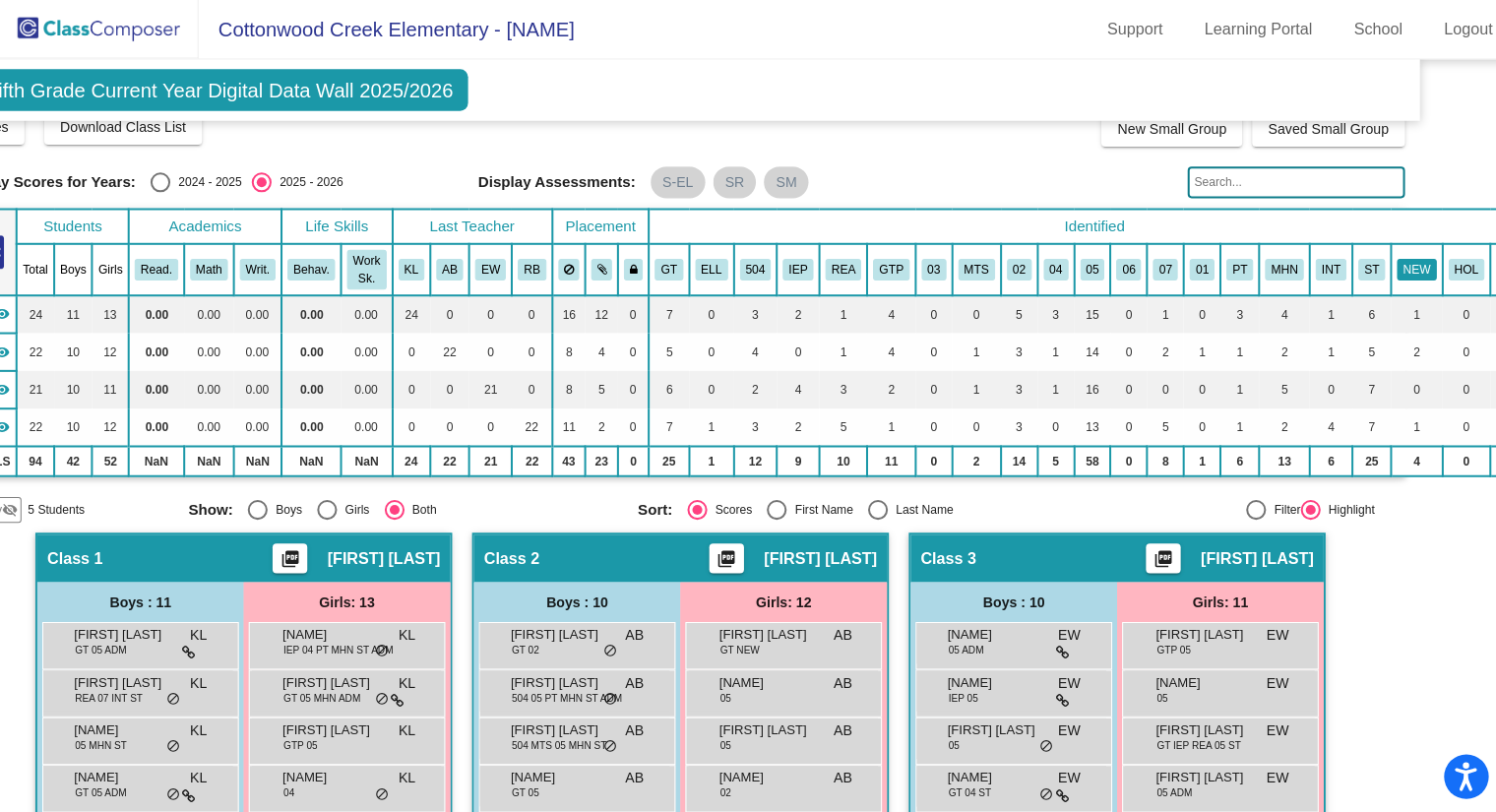 click on "NEW" 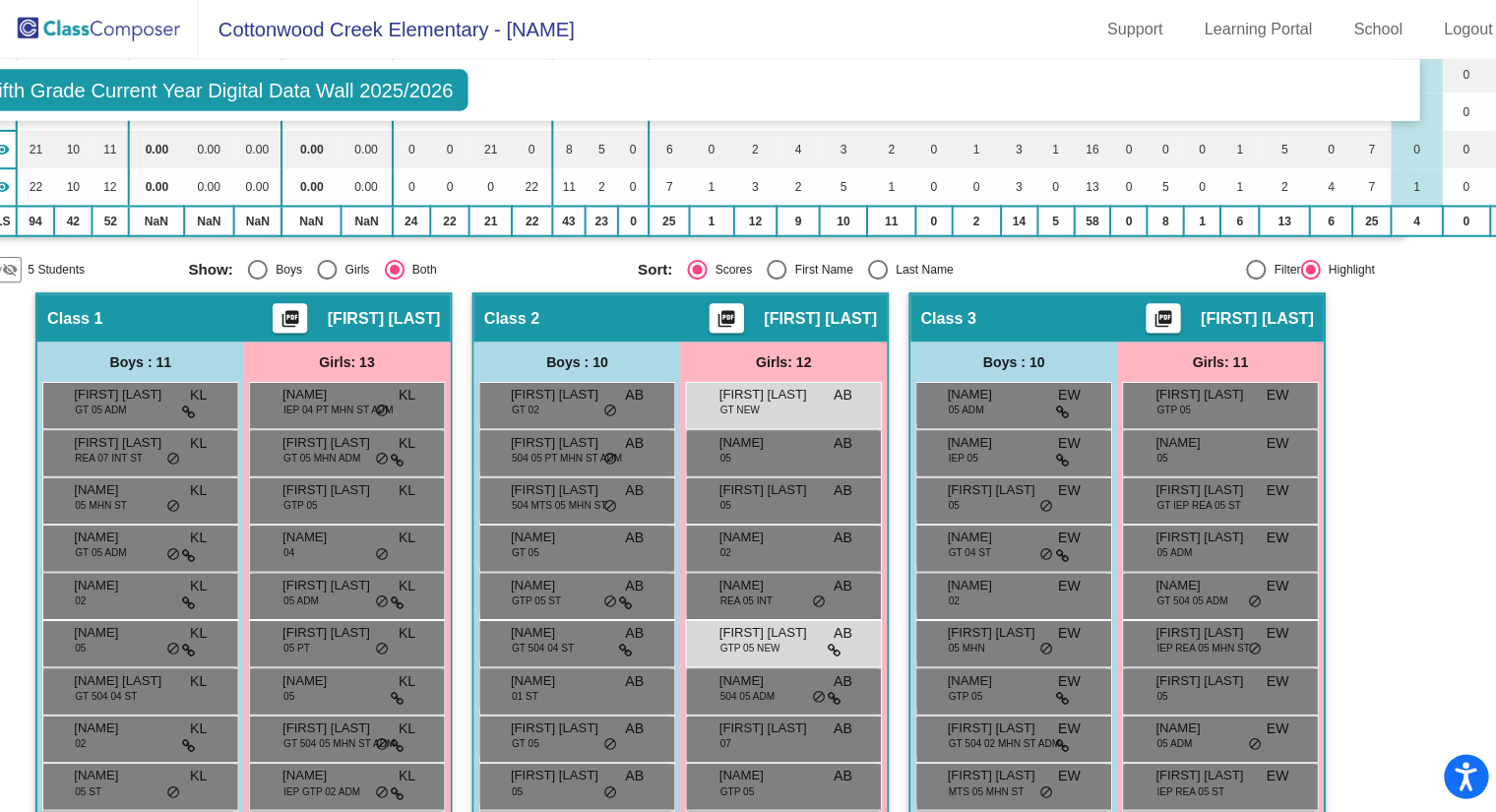 scroll, scrollTop: 0, scrollLeft: 73, axis: horizontal 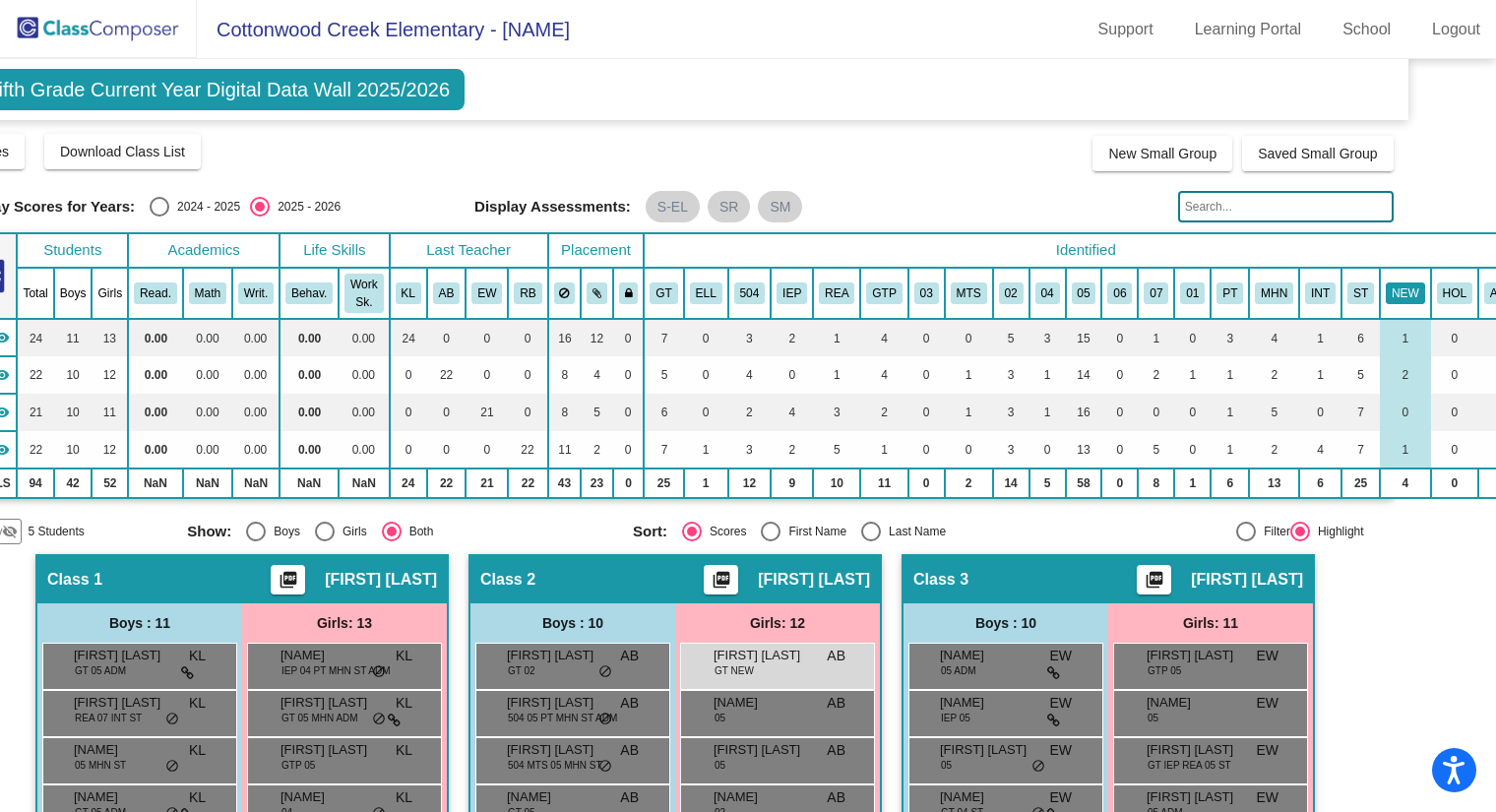 click on "NEW" 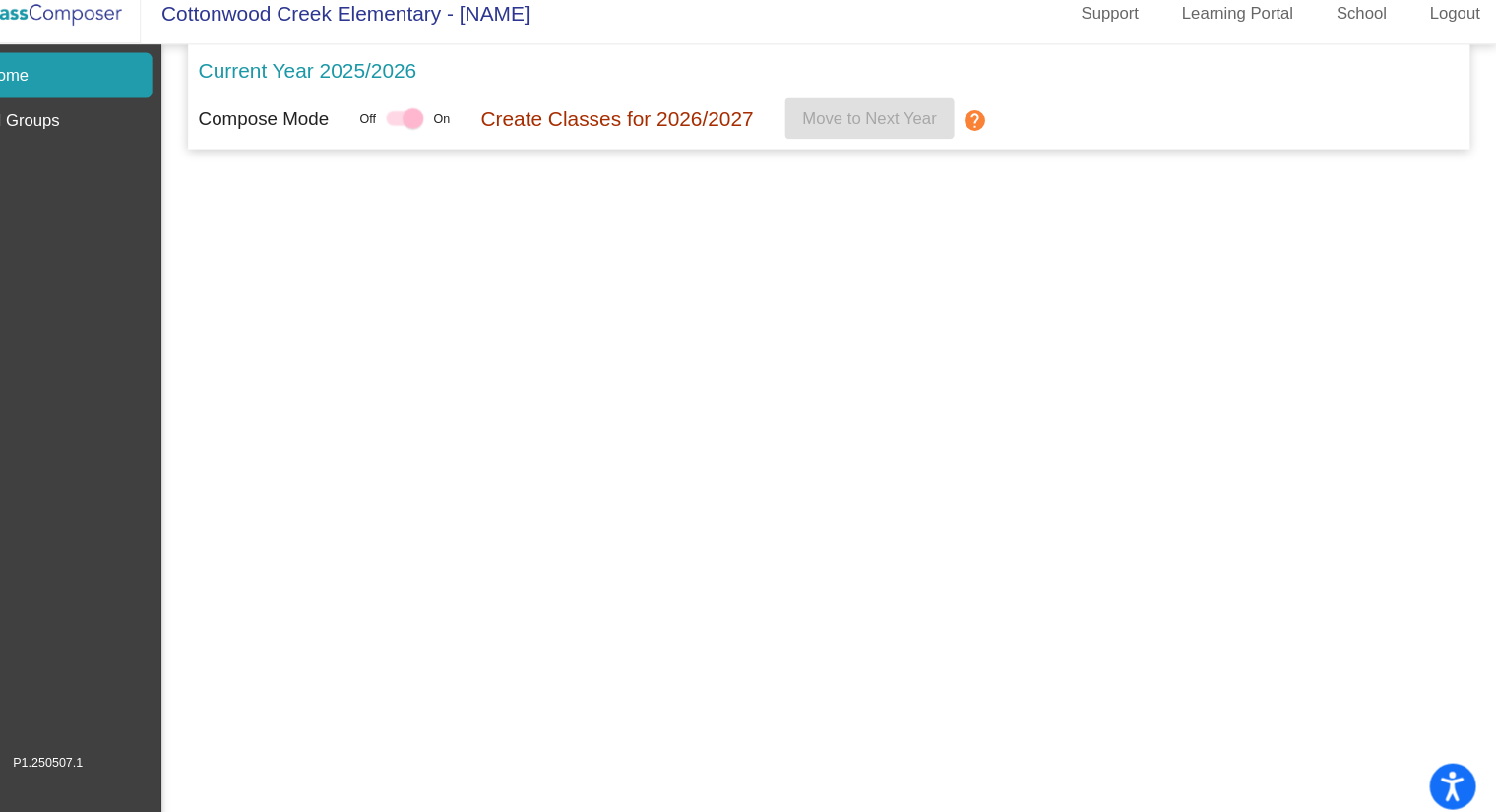 scroll, scrollTop: 0, scrollLeft: 0, axis: both 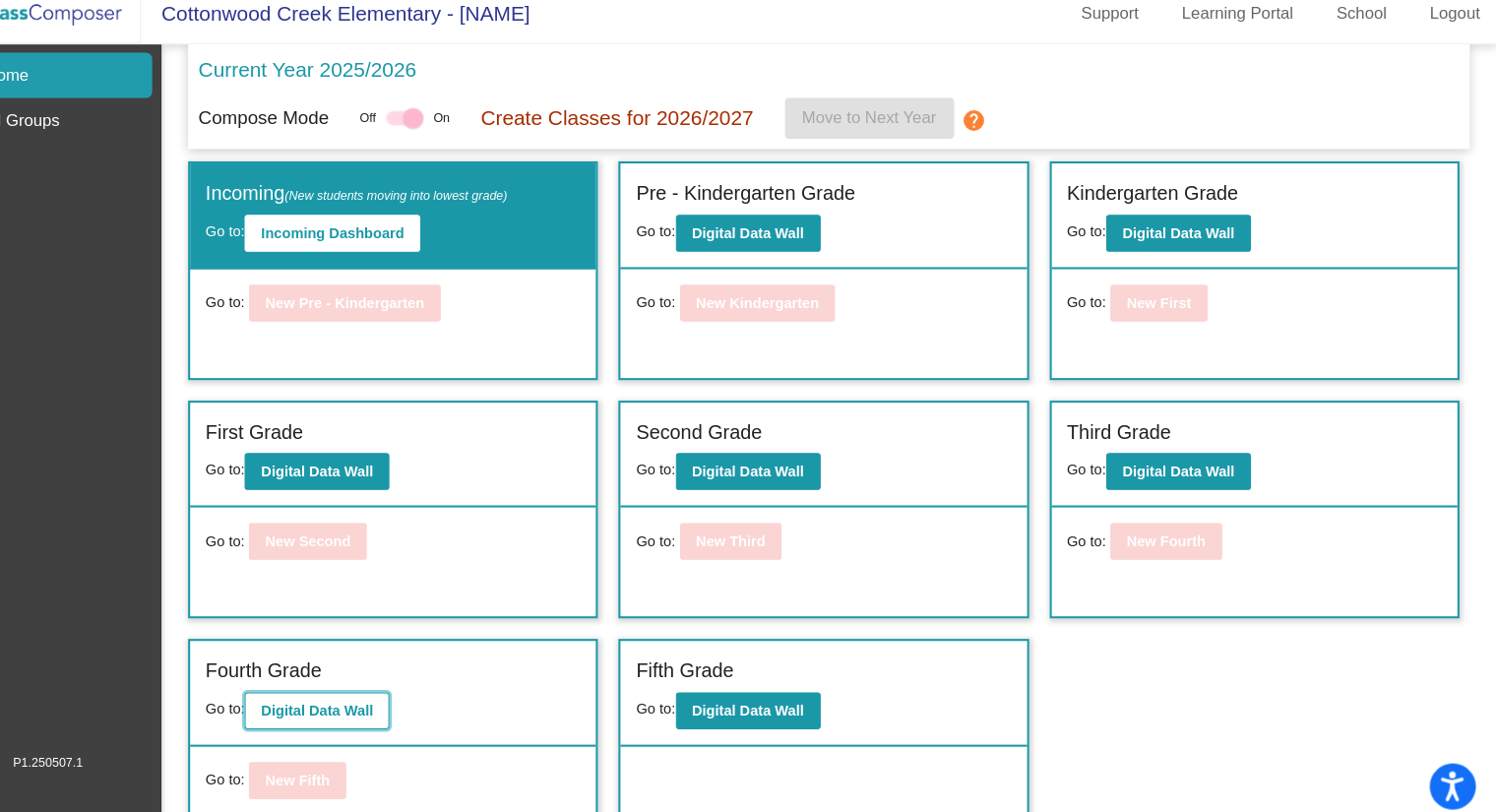 click on "Digital Data Wall" 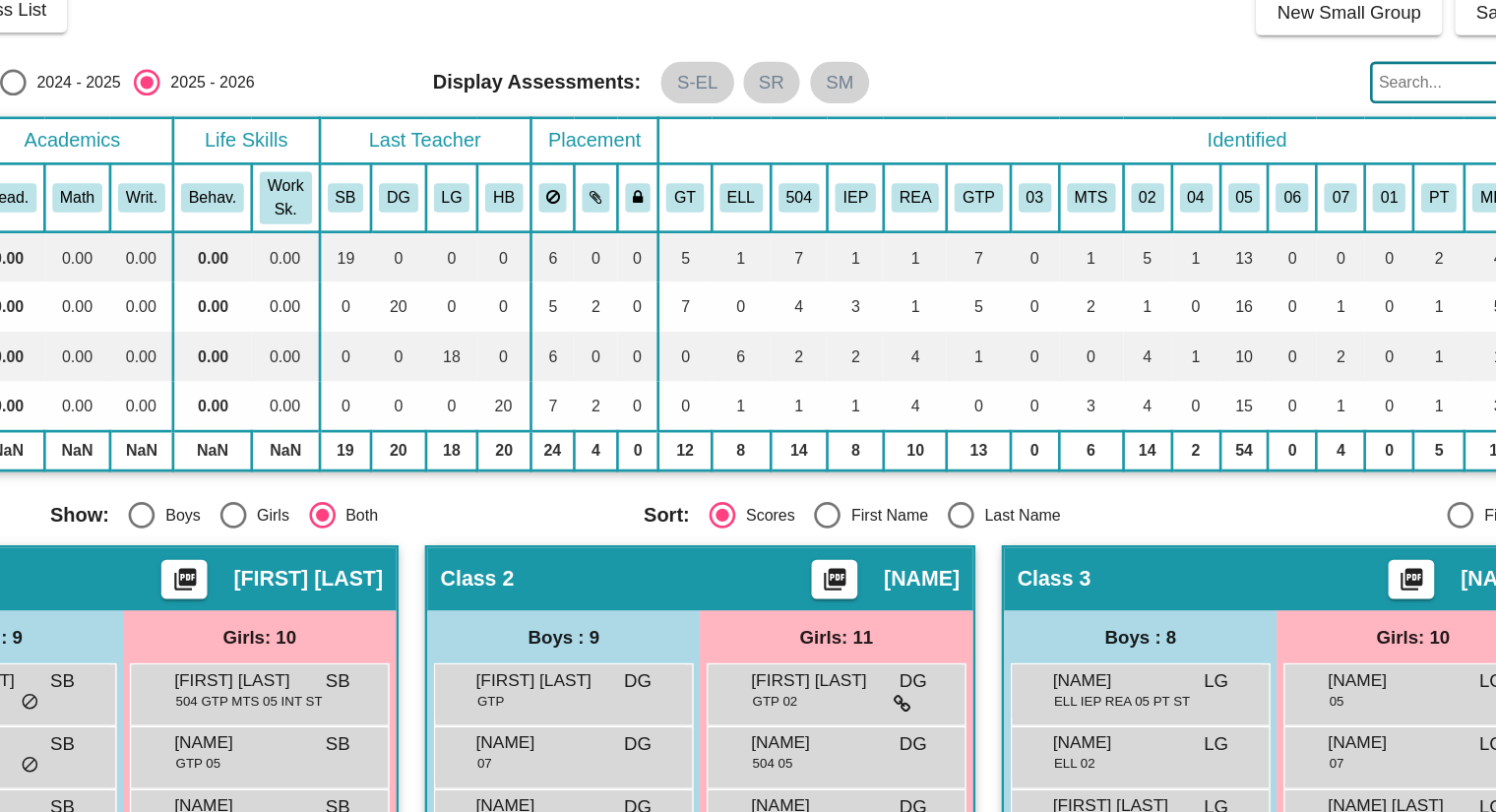 scroll, scrollTop: 3, scrollLeft: 56, axis: both 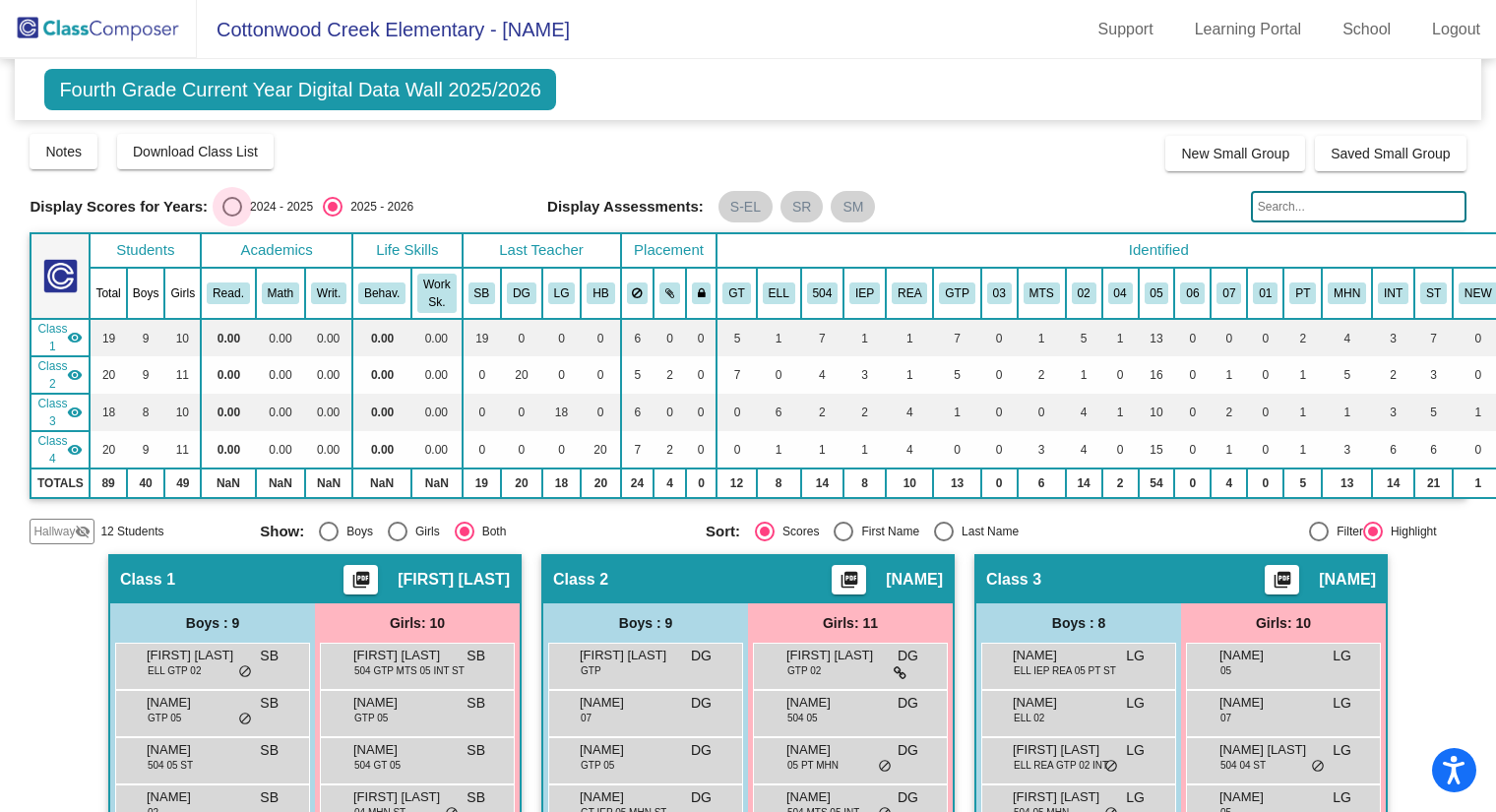 click at bounding box center [232, 207] 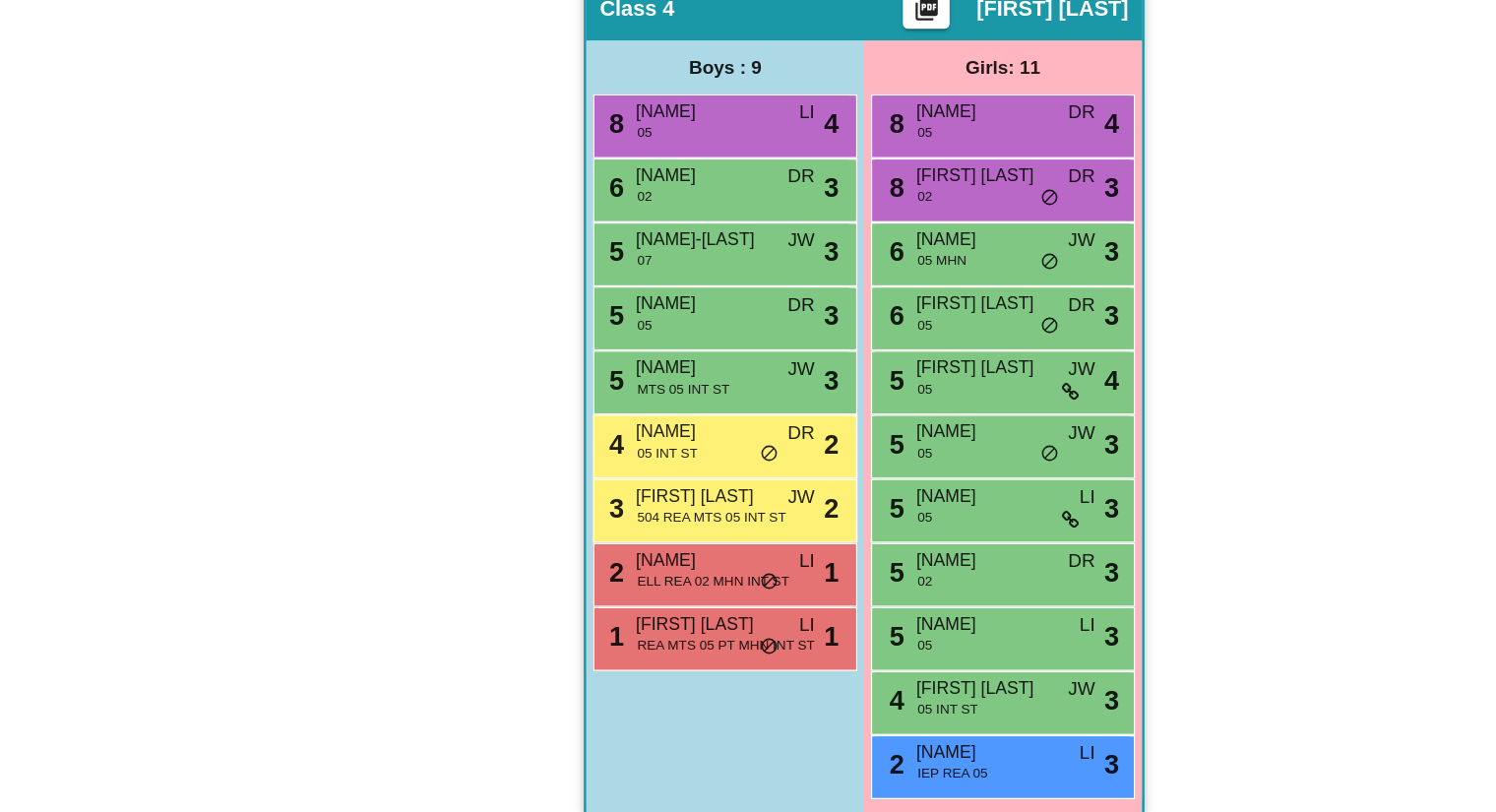 scroll, scrollTop: 1021, scrollLeft: 30, axis: both 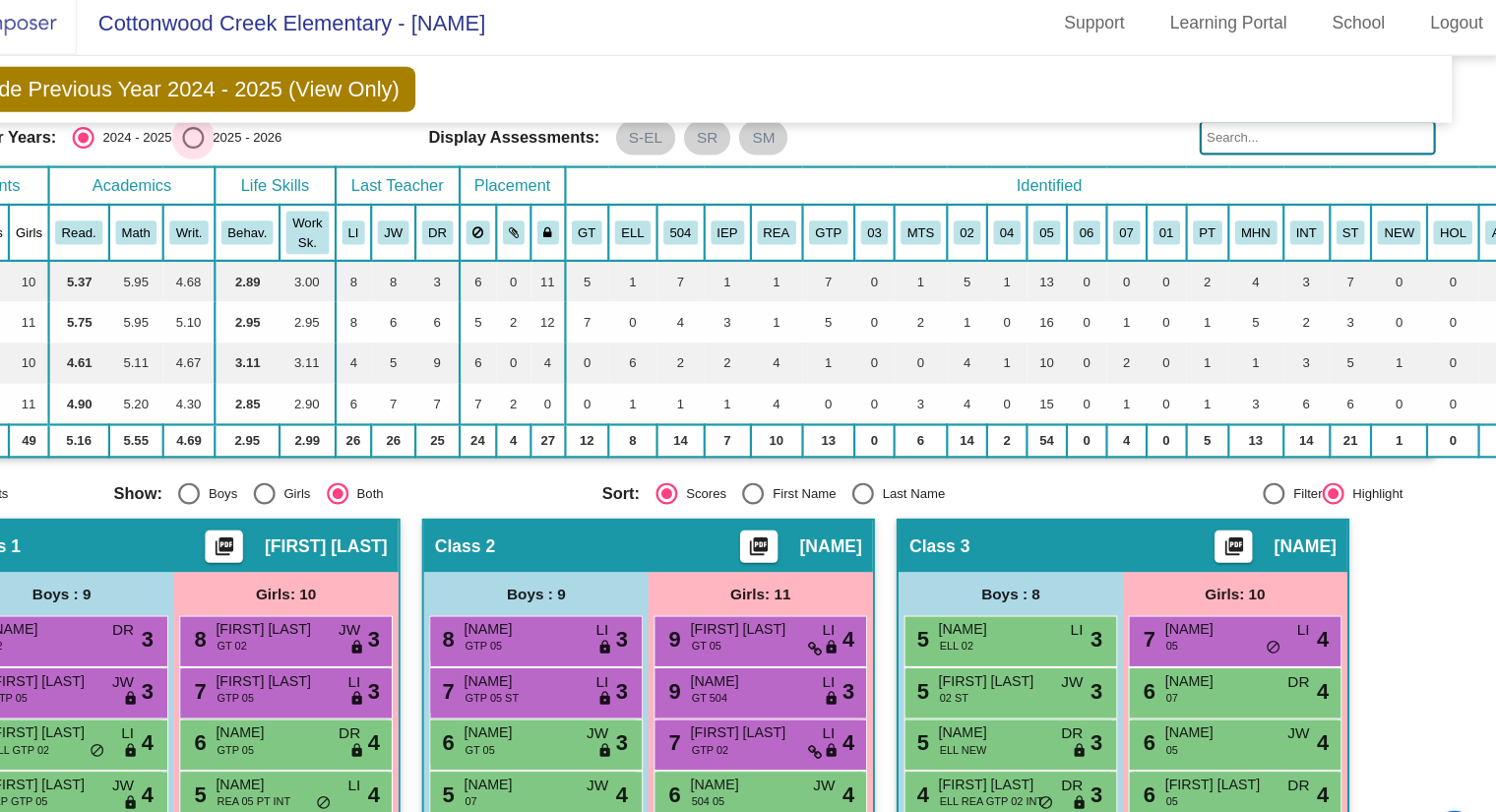 click at bounding box center [303, 134] 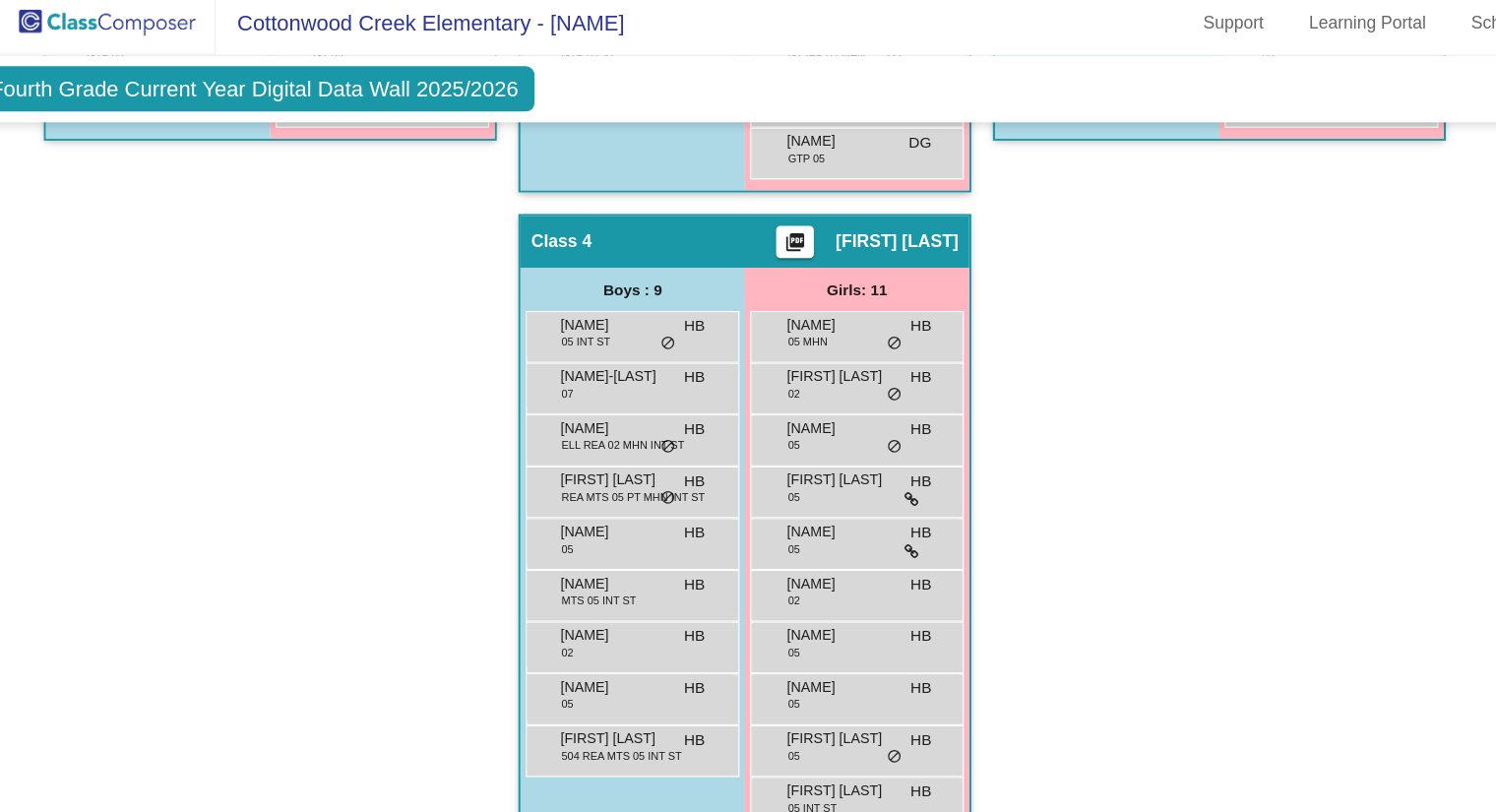 scroll, scrollTop: 1025, scrollLeft: 68, axis: both 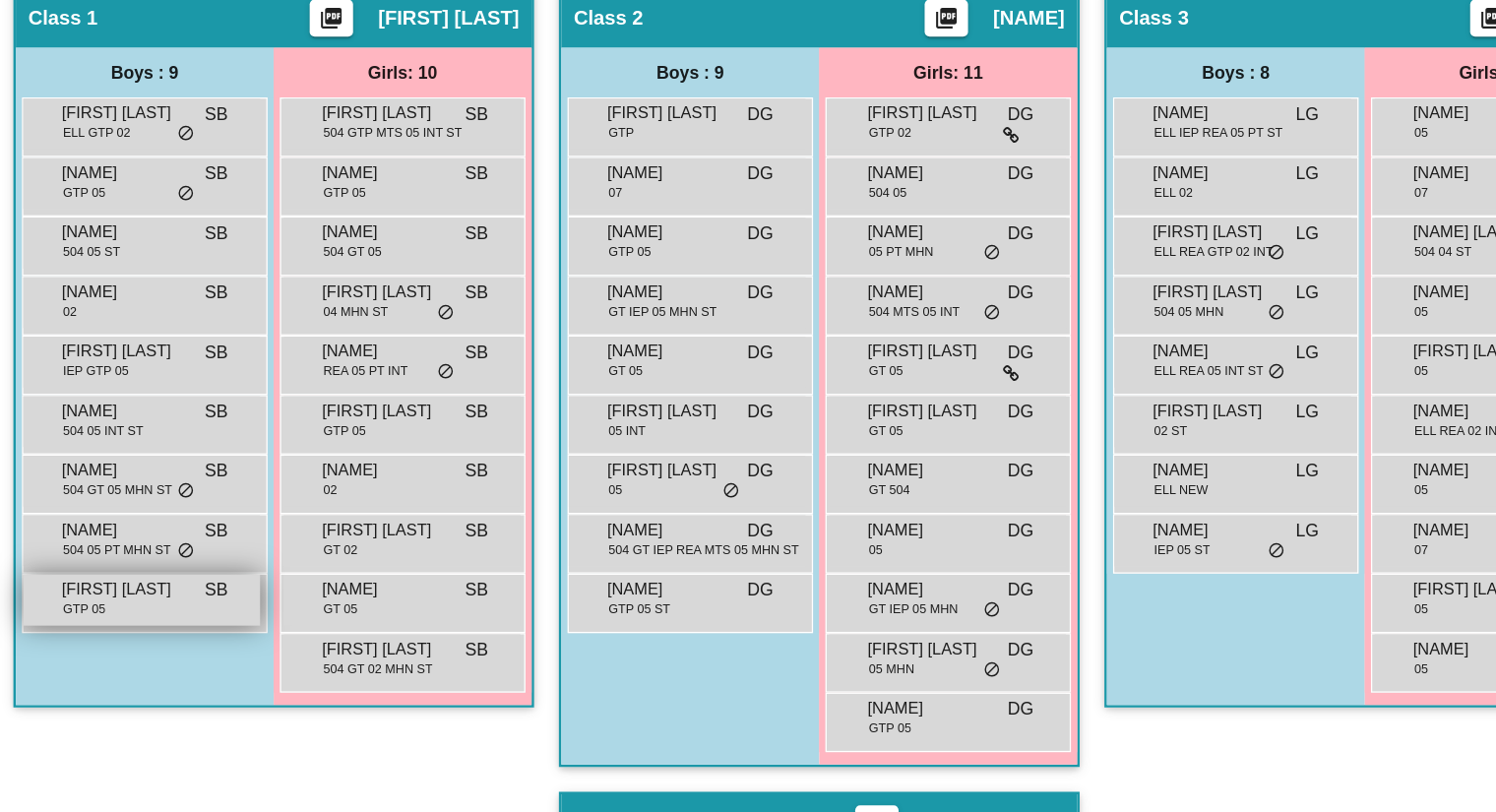 click on "[FIRST] [LAST] GTP 05 SB lock do_not_disturb_alt" at bounding box center [210, 612] 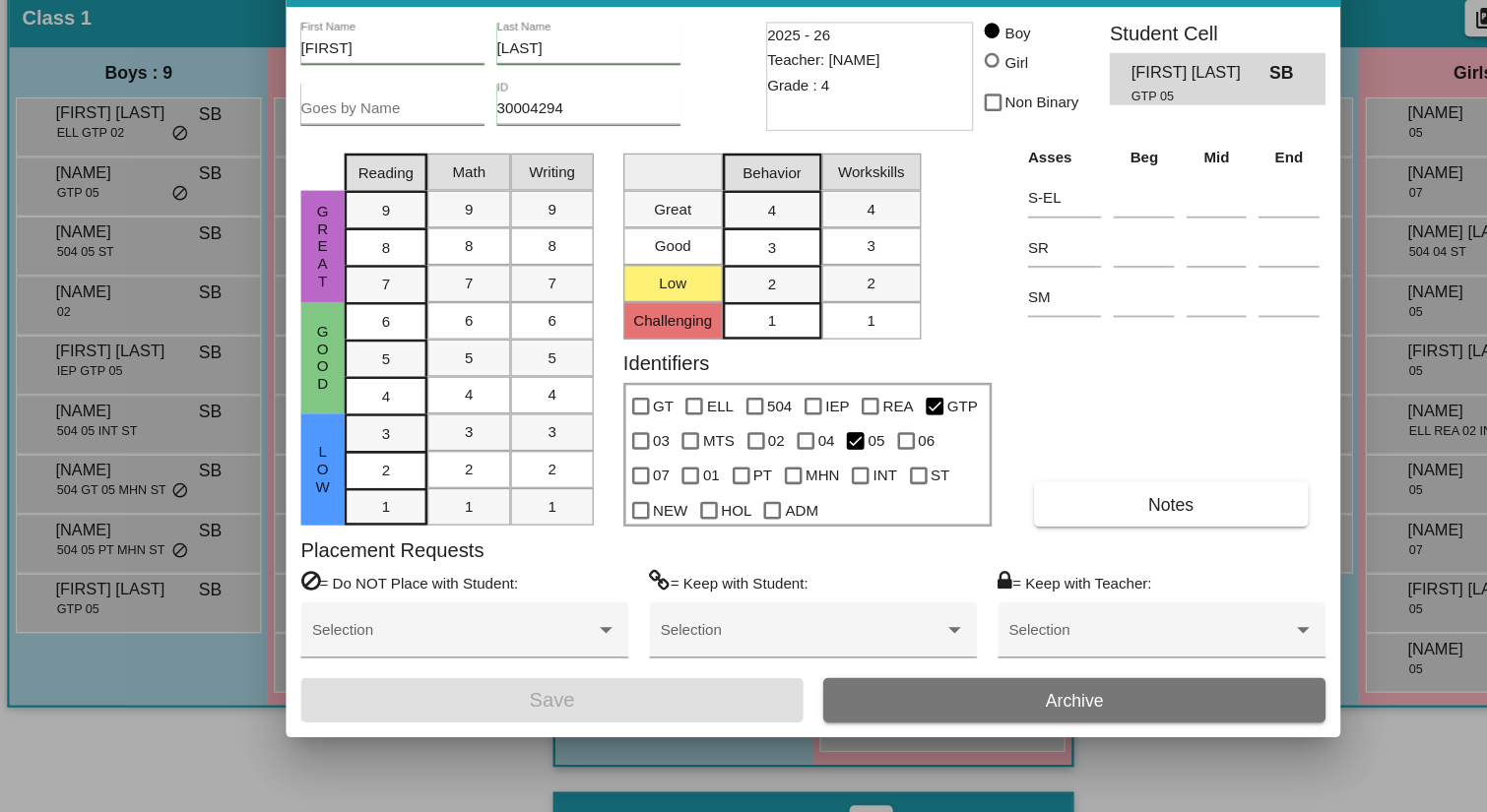 click at bounding box center (744, 406) 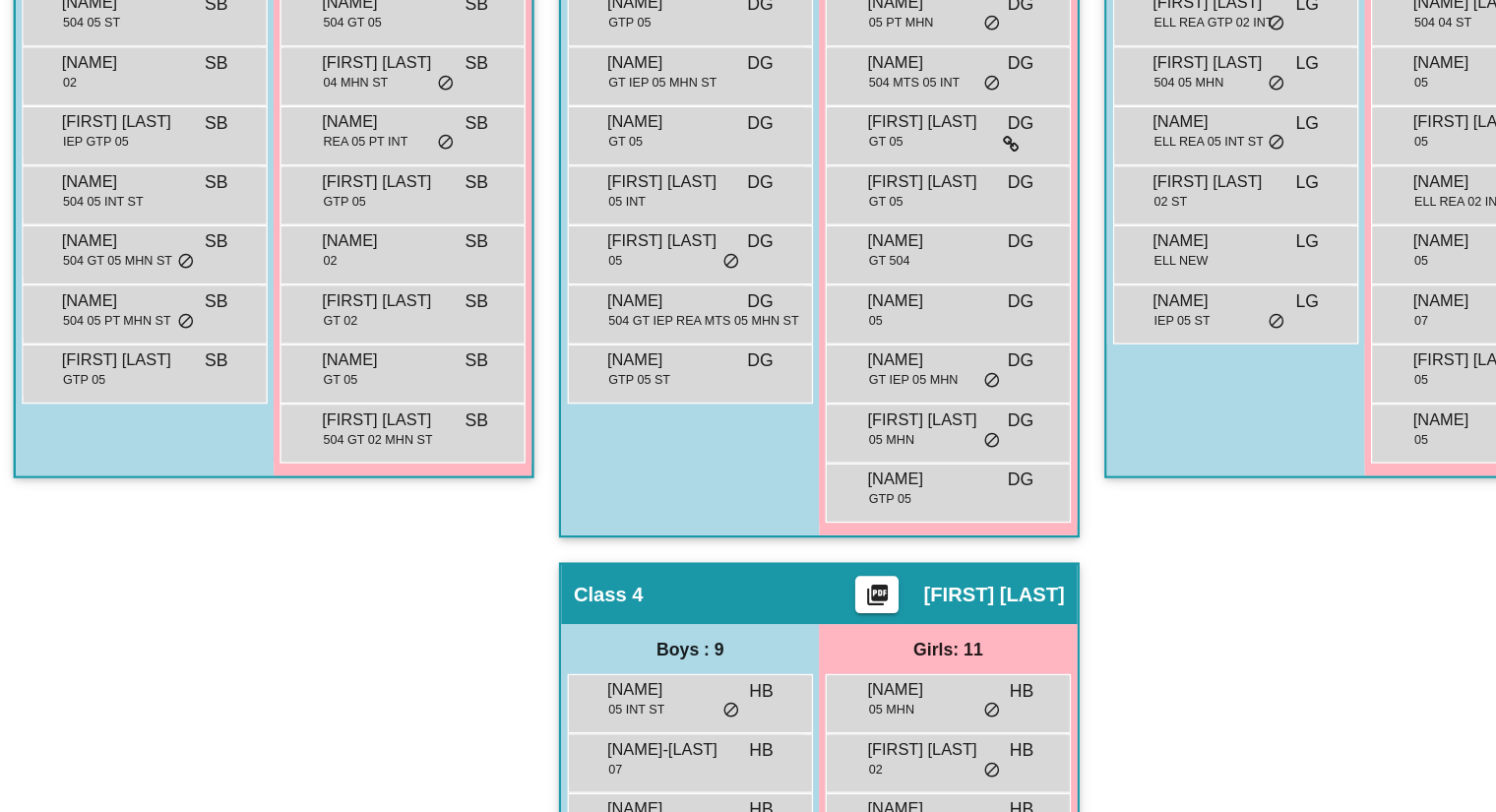scroll, scrollTop: 616, scrollLeft: 0, axis: vertical 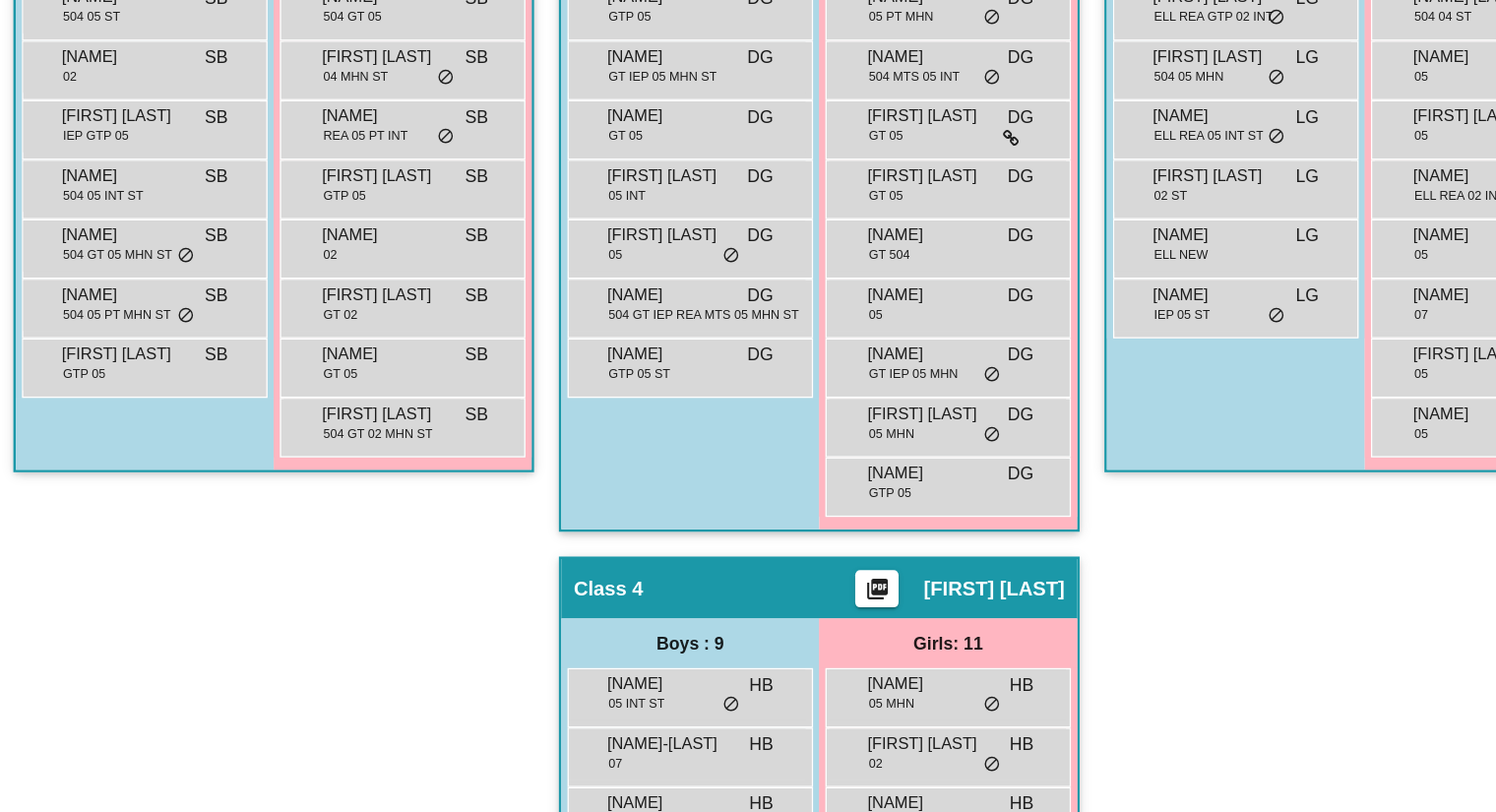 click on "Hallway   - Hallway Class  picture_as_pdf  Add Student  [FIRST] [LAST] Student Id  (Recommended)   Boy   Girl   Non Binary Add Close  Boys : 5  Aidan Rasmus lock do_not_disturb_alt Colin Sinnema lock do_not_disturb_alt Harrison Grifa lock do_not_disturb_alt Lucas Shi lock do_not_disturb_alt Maximilian Veprinsky lock do_not_disturb_alt Girls: 7 Abigail Gray IEP lock do_not_disturb_alt Addisyn Woods lock do_not_disturb_alt Aurelia Bolan lock do_not_disturb_alt Cianna Dominguez lock do_not_disturb_alt Elena Zhou lock do_not_disturb_alt Korra Bricker lock do_not_disturb_alt Molly Washam lock do_not_disturb_alt Class 1    picture_as_pdf Shari Baillargeon  Add Student  First Name Last Name Student Id  (Recommended)   Boy   Girl   Non Binary Add Close  Boys : 9  Alwin Lu ELL GTP 02 SB lock do_not_disturb_alt Benjamin Yoffe GTP 05 SB lock do_not_disturb_alt Cormac Larkin 504 05 ST SB lock do_not_disturb_alt Eigen Acharya 02 SB lock do_not_disturb_alt George Mushovic IEP GTP 05 SB lock do_not_disturb_alt" 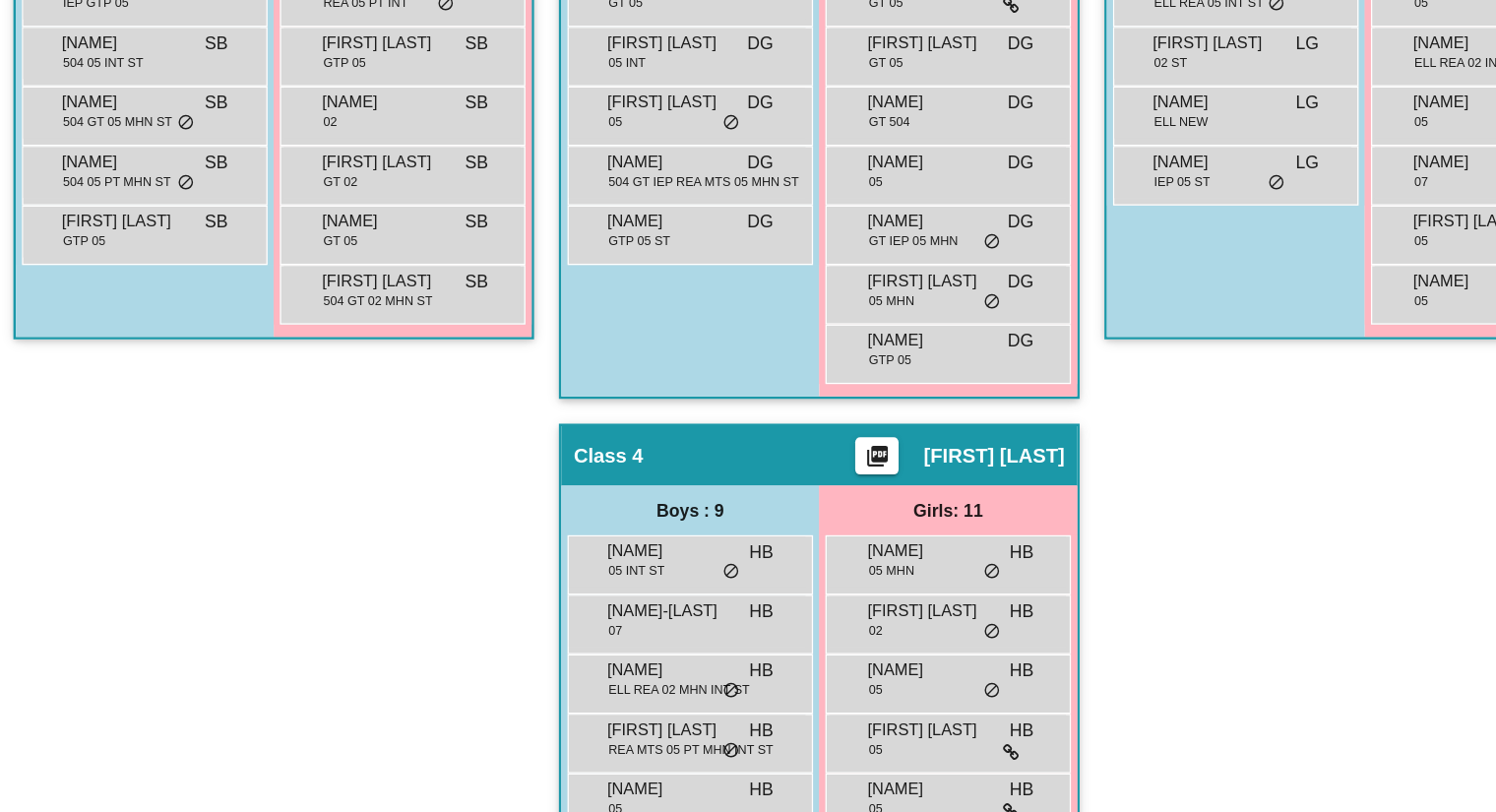 scroll, scrollTop: 723, scrollLeft: 0, axis: vertical 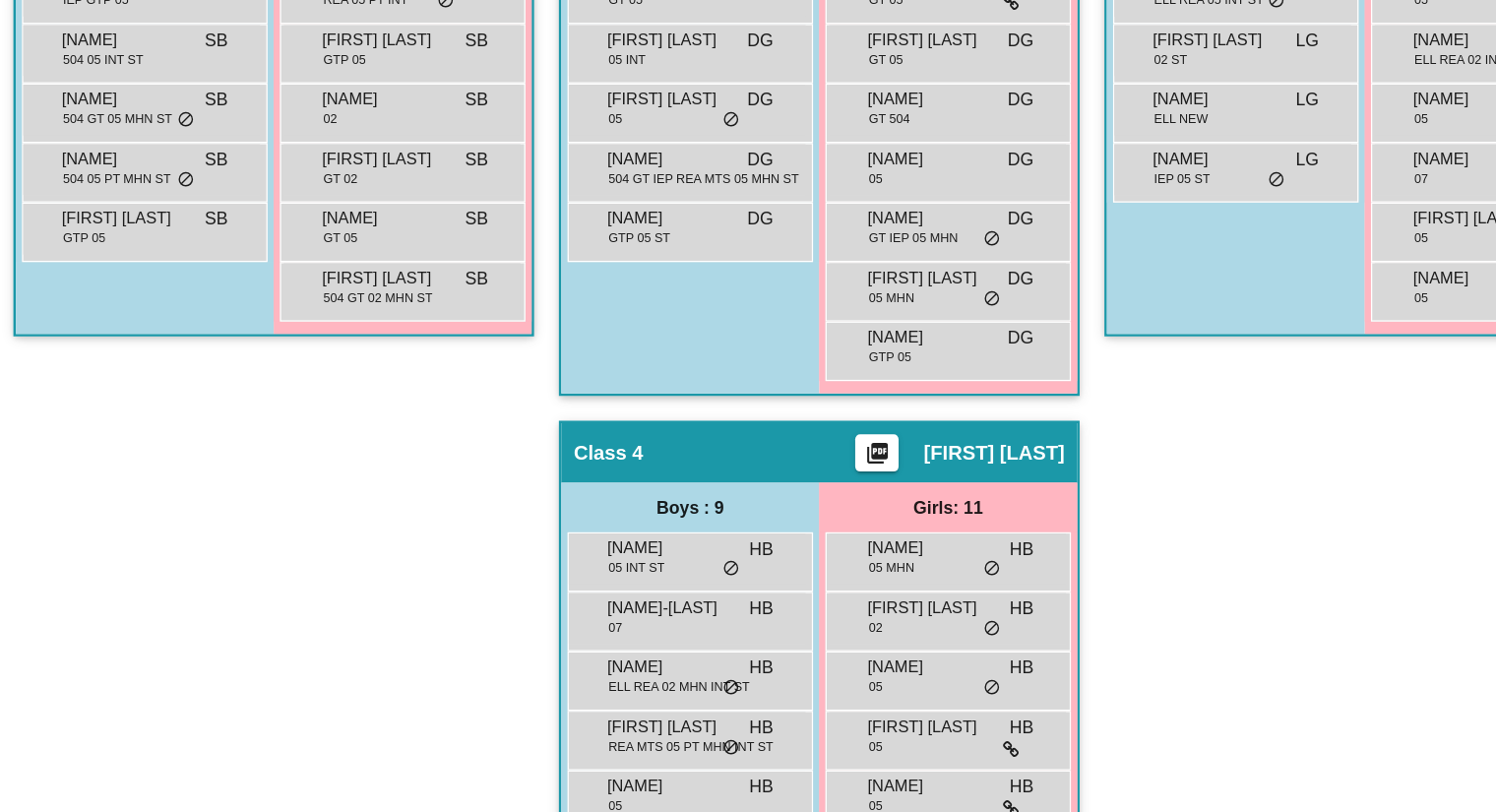 click on "Hallway   - Hallway Class  picture_as_pdf  Add Student  [FIRST] [LAST] Student Id  (Recommended)   Boy   Girl   Non Binary Add Close  Boys : 5  Aidan Rasmus lock do_not_disturb_alt Colin Sinnema lock do_not_disturb_alt Harrison Grifa lock do_not_disturb_alt Lucas Shi lock do_not_disturb_alt Maximilian Veprinsky lock do_not_disturb_alt Girls: 7 Abigail Gray IEP lock do_not_disturb_alt Addisyn Woods lock do_not_disturb_alt Aurelia Bolan lock do_not_disturb_alt Cianna Dominguez lock do_not_disturb_alt Elena Zhou lock do_not_disturb_alt Korra Bricker lock do_not_disturb_alt Molly Washam lock do_not_disturb_alt Class 1    picture_as_pdf Shari Baillargeon  Add Student  First Name Last Name Student Id  (Recommended)   Boy   Girl   Non Binary Add Close  Boys : 9  Alwin Lu ELL GTP 02 SB lock do_not_disturb_alt Benjamin Yoffe GTP 05 SB lock do_not_disturb_alt Cormac Larkin 504 05 ST SB lock do_not_disturb_alt Eigen Acharya 02 SB lock do_not_disturb_alt George Mushovic IEP GTP 05 SB lock do_not_disturb_alt" 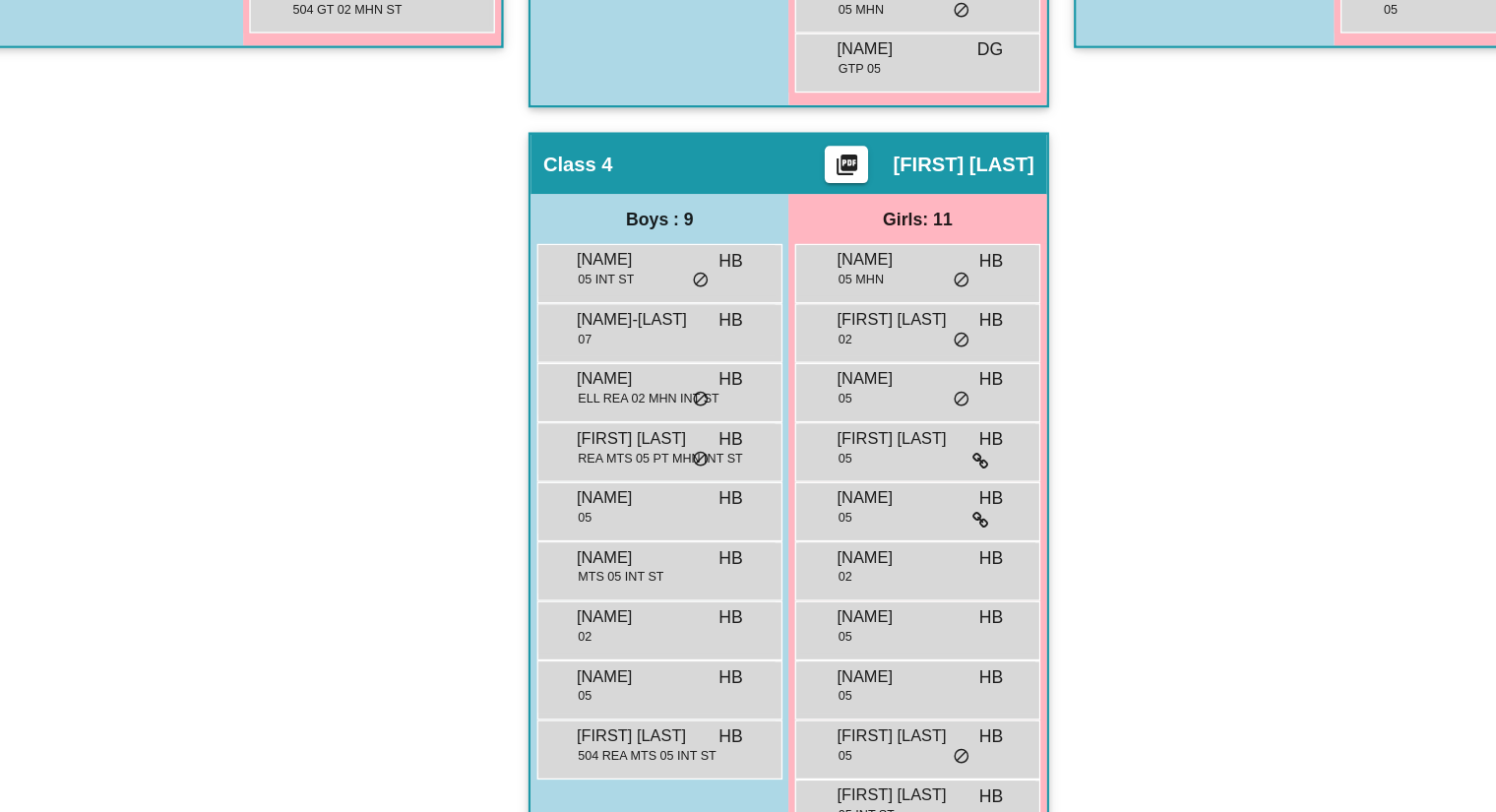 scroll, scrollTop: 1025, scrollLeft: 24, axis: both 